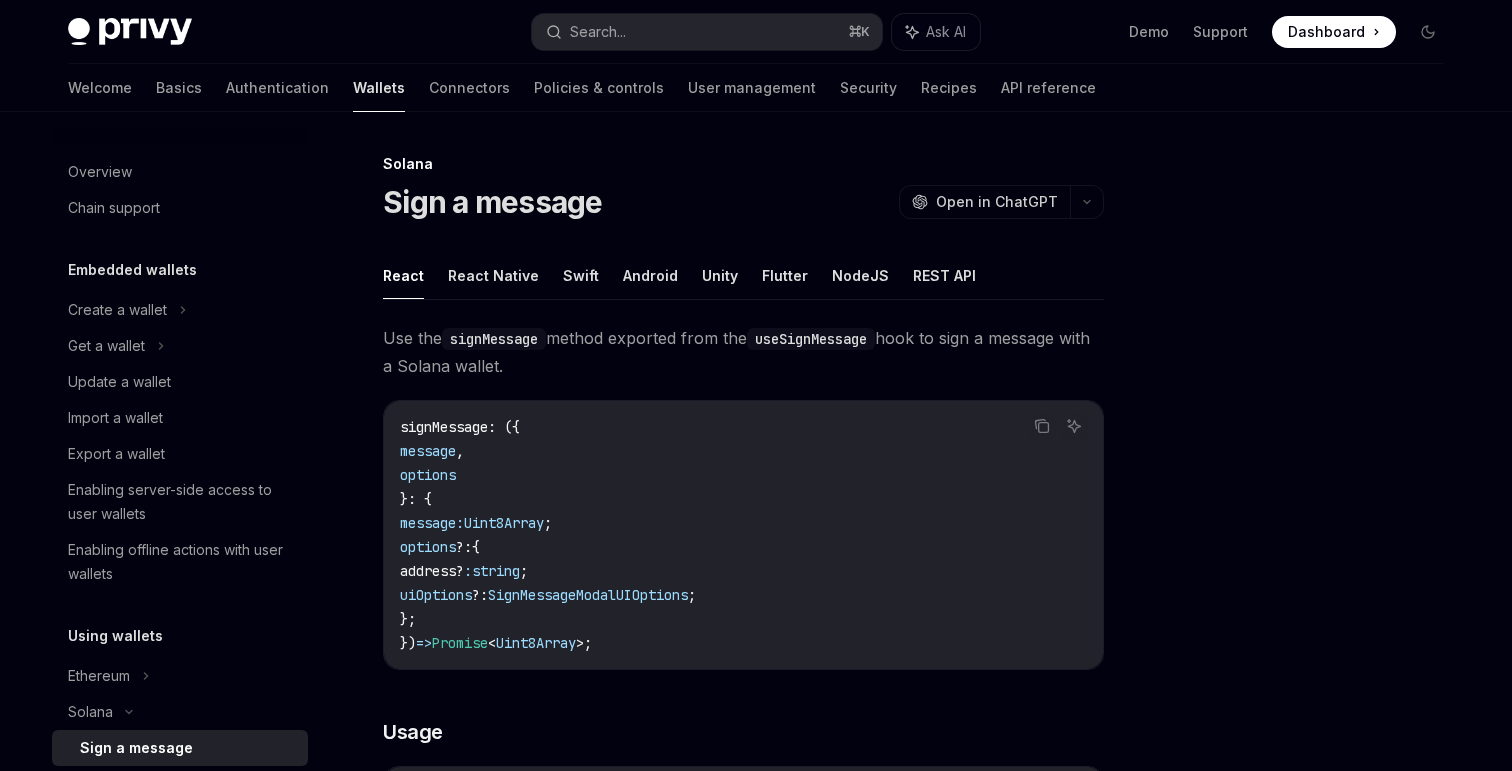 type on "*" 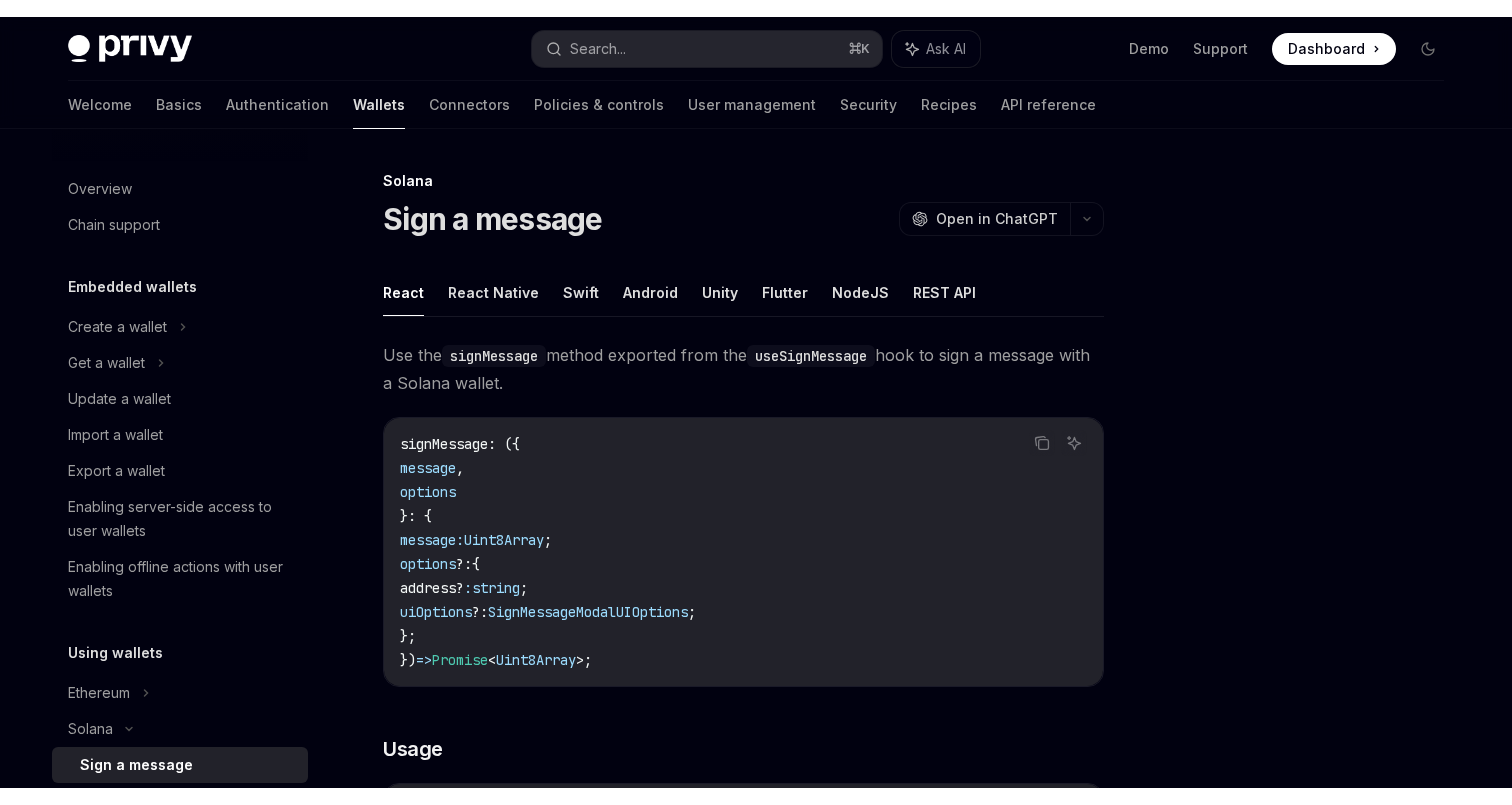 scroll, scrollTop: 0, scrollLeft: 0, axis: both 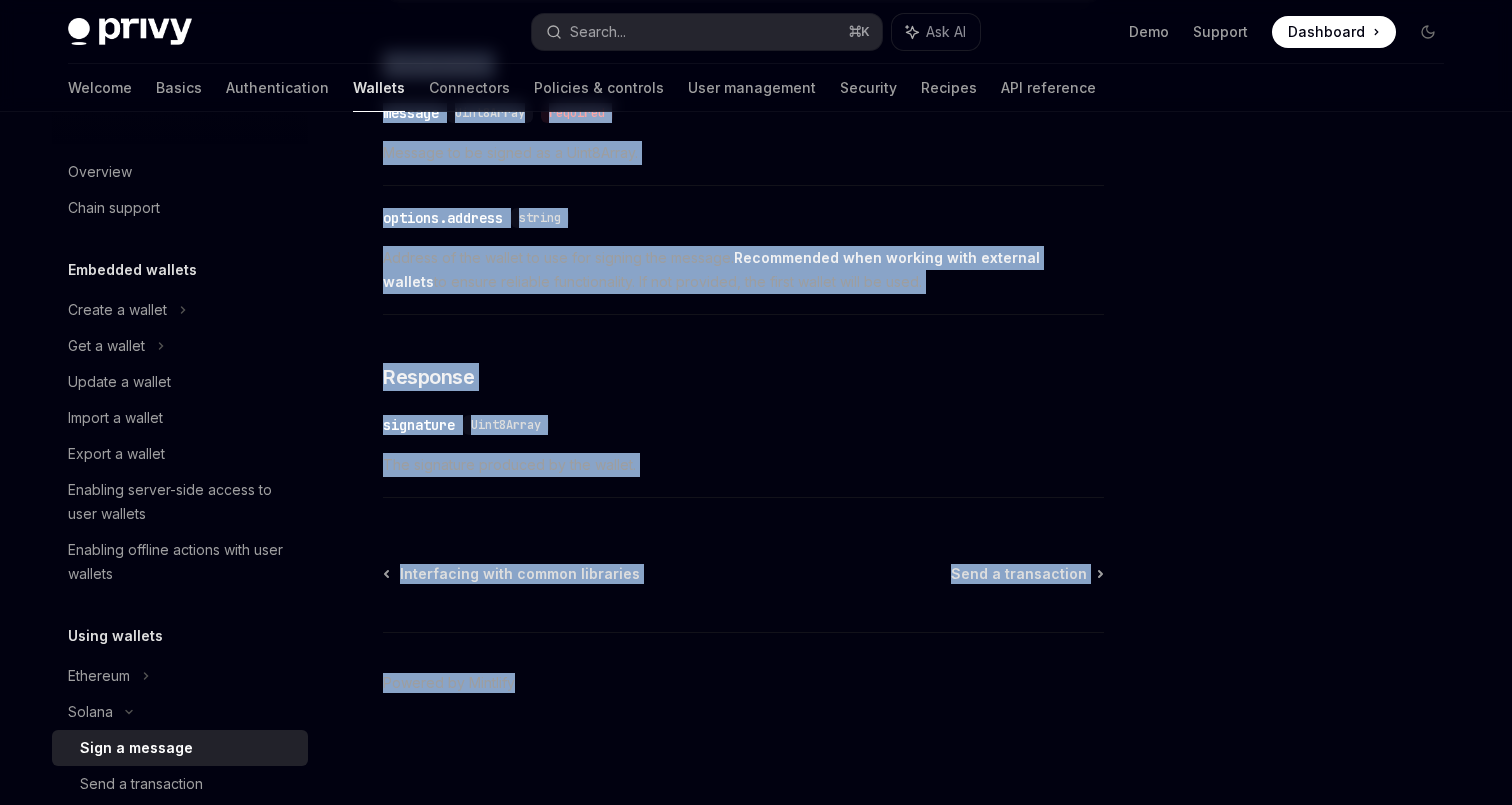 click on "Solana Sign a message OpenAI Open in ChatGPT OpenAI Open in ChatGPT   React   React Native   Swift   Android   Unity   Flutter   NodeJS   REST API Use the  signMessage  method exported from the  useSignMessage  hook to sign a message with a Solana wallet. Copy Ask AI signMessage : ({
message ,
options
}: {
message:  Uint8Array ;
options ?:  {
address? :  string ;
uiOptions ?:  SignMessageModalUIOptions ;
};
})  =>  Promise < Uint8Array > ;
​ Usage Copy Ask AI import  { useSolanaWallets ,  useSignMessage }  from  '@privy-io/react-auth/solana' ;
import  bs58  from  'bs58' ;
const  { wallets }  =  useSolanaWallets ();
const  { signMessage }  =  useSignMessage ();
const  message  =  'Hello world' ;
const  signatureUint8Array  =  await  signMessage ({
message:  new  TextEncoder (). encode ( message ),
options:  {
address:  wallets [ 0 ]. address ,  // Optional: Specify the wallet to use for signing. If not provided, the first wallet will be used." at bounding box center (556, -122) 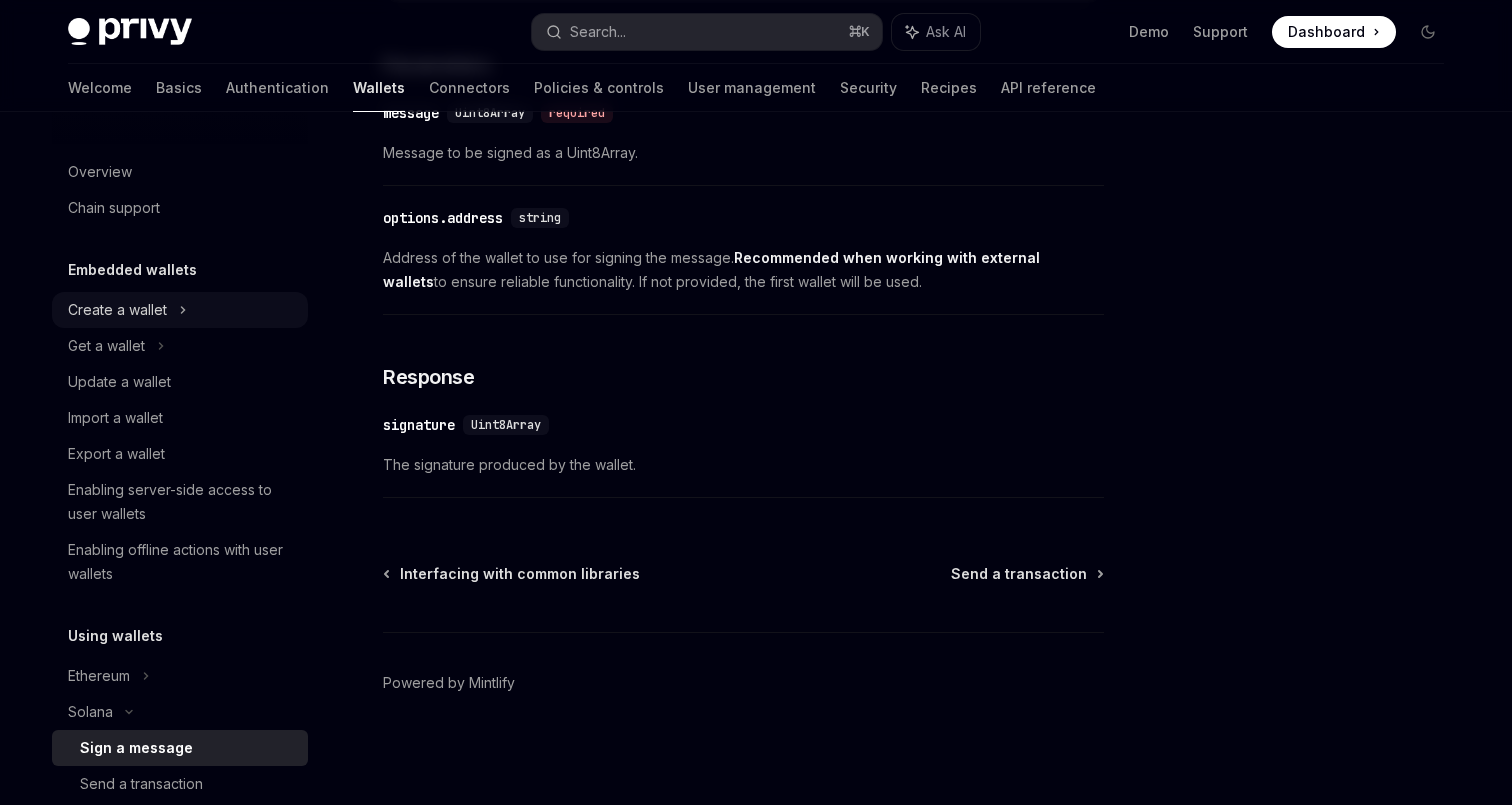 click on "Create a wallet" at bounding box center [117, 310] 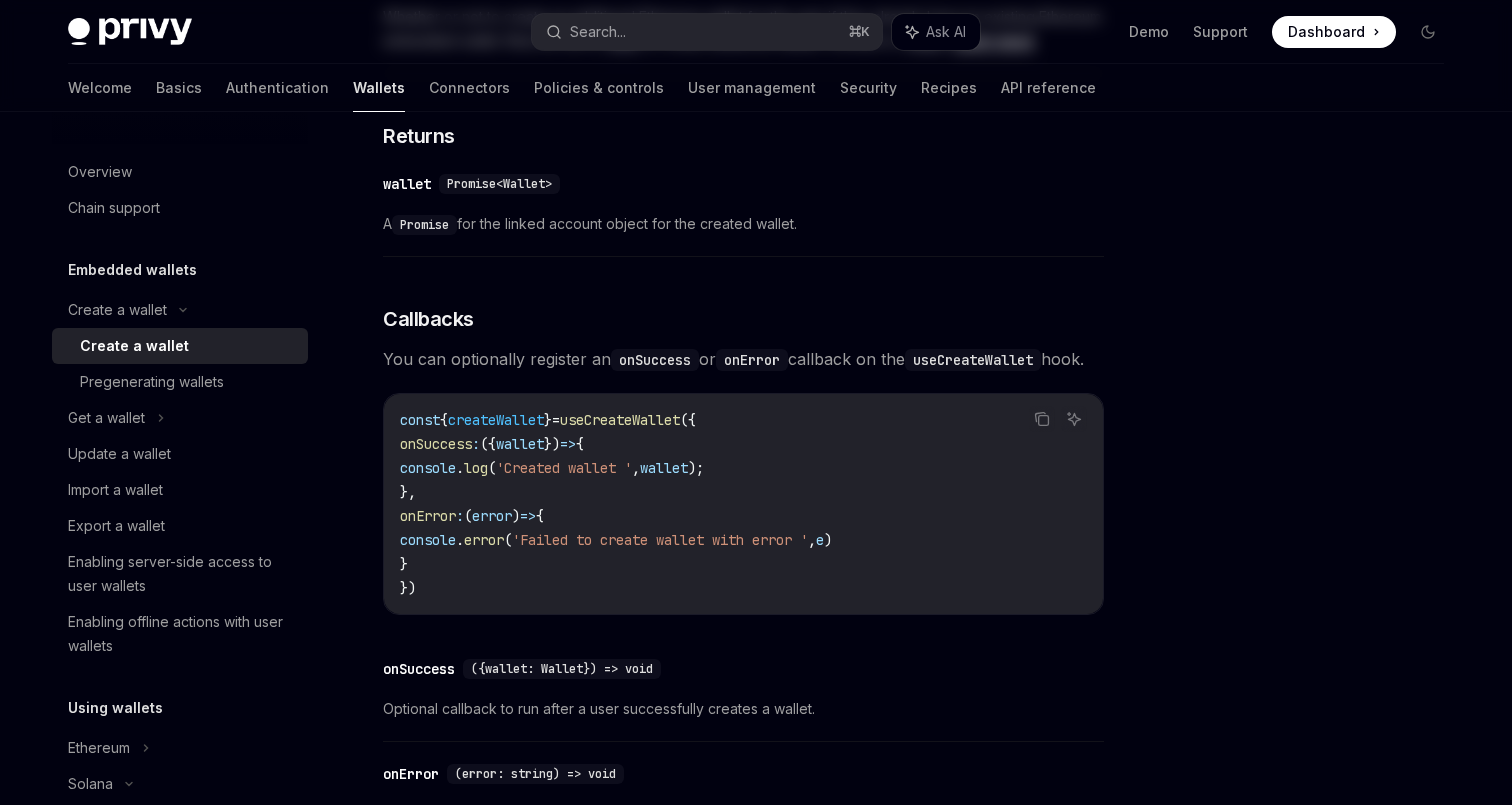 scroll, scrollTop: 0, scrollLeft: 0, axis: both 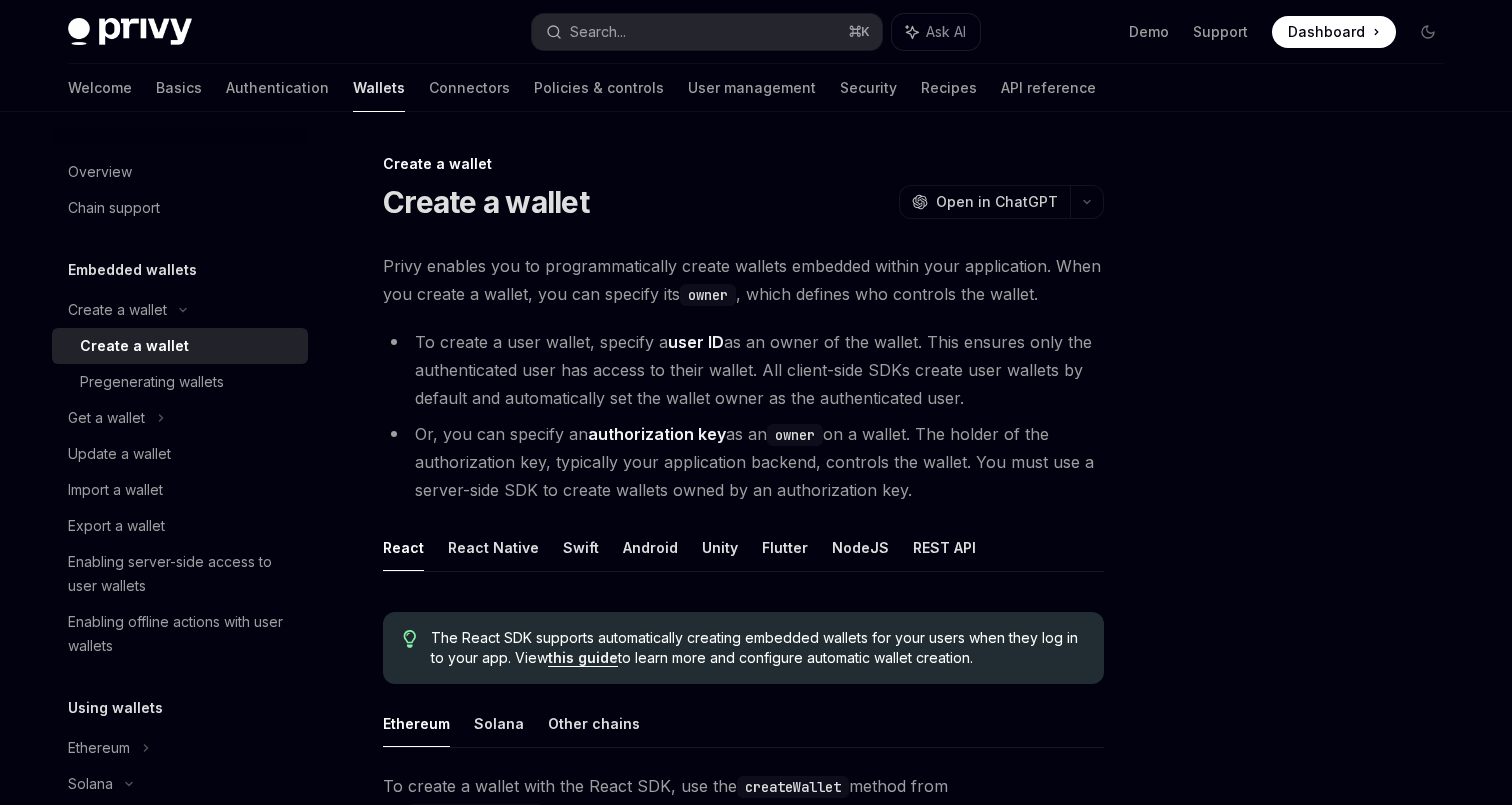 click on "Create a wallet Create a wallet OpenAI Open in ChatGPT OpenAI Open in ChatGPT Privy enables you to programmatically create wallets embedded within your application. When you create a wallet, you can specify its  owner , which defines who controls the wallet.
To create a user wallet, specify a  user ID  as an owner of the wallet. This ensures only the authenticated user has access to their wallet. All client-side SDKs create user wallets by default and automatically set the wallet owner as the authenticated user.
Or, you can specify an  authorization key  as an  owner  on a wallet. The holder of the authorization key, typically your application backend, controls the wallet. You must use a server-side SDK to create wallets owned by an authorization key.
React   React Native   Swift   Android   Unity   Flutter   NodeJS   REST API The React SDK supports automatically creating embedded wallets for your users when they log in to your app. View  this guide   Ethereum   Solana   Other chains createWallet" at bounding box center (556, 1257) 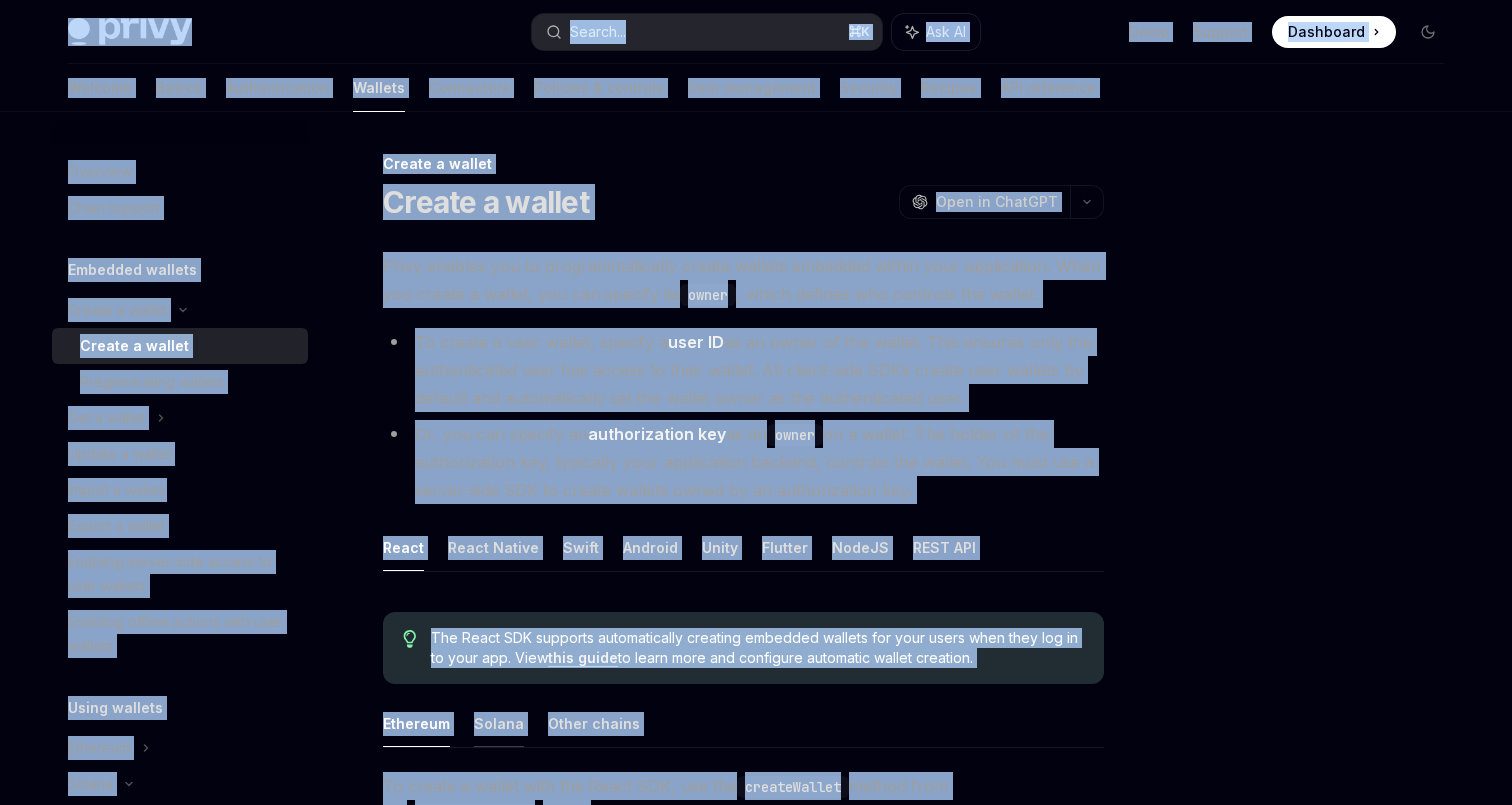 click on "Solana" at bounding box center [499, 723] 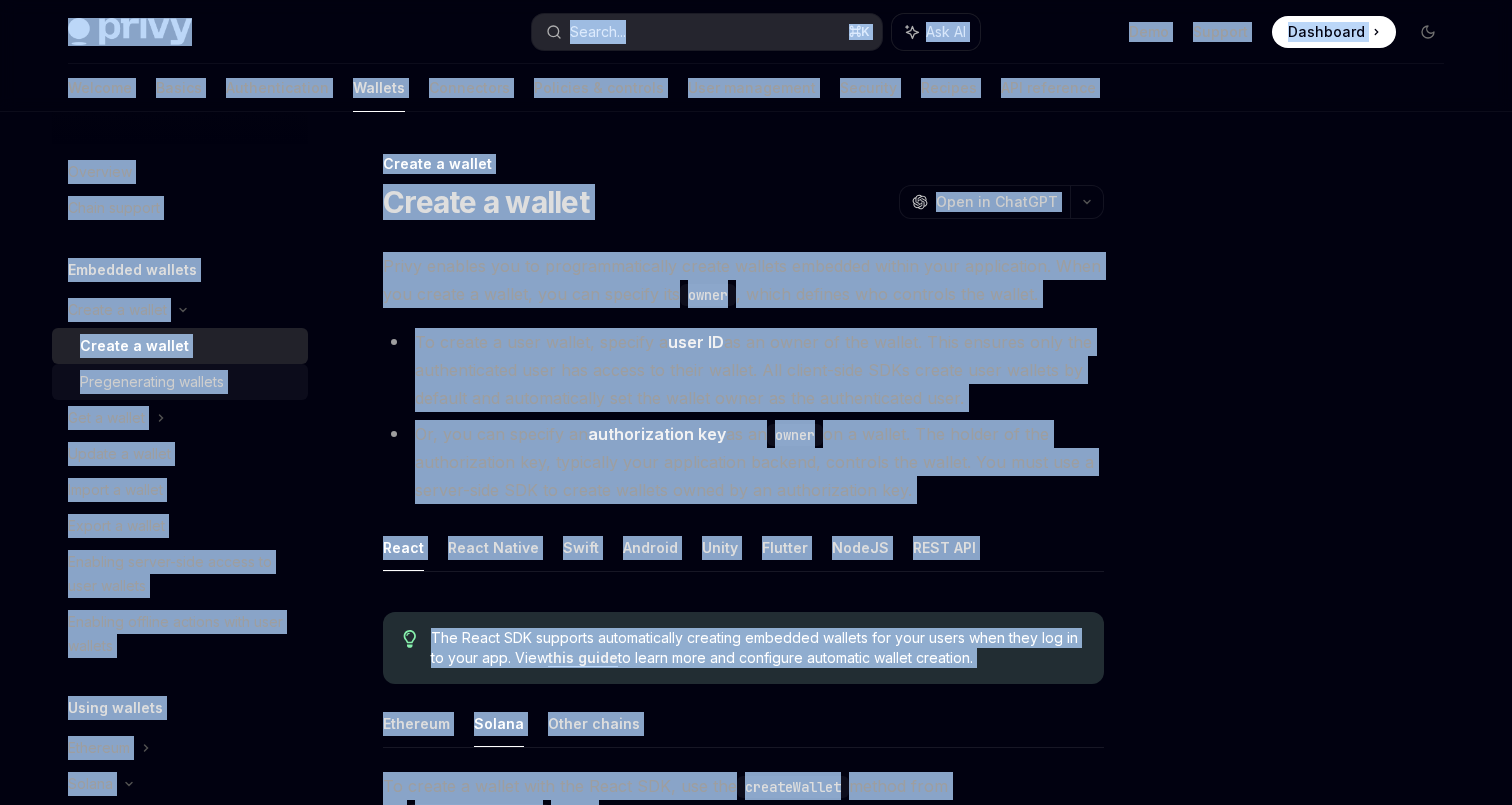 click on "Pregenerating wallets" at bounding box center (180, 382) 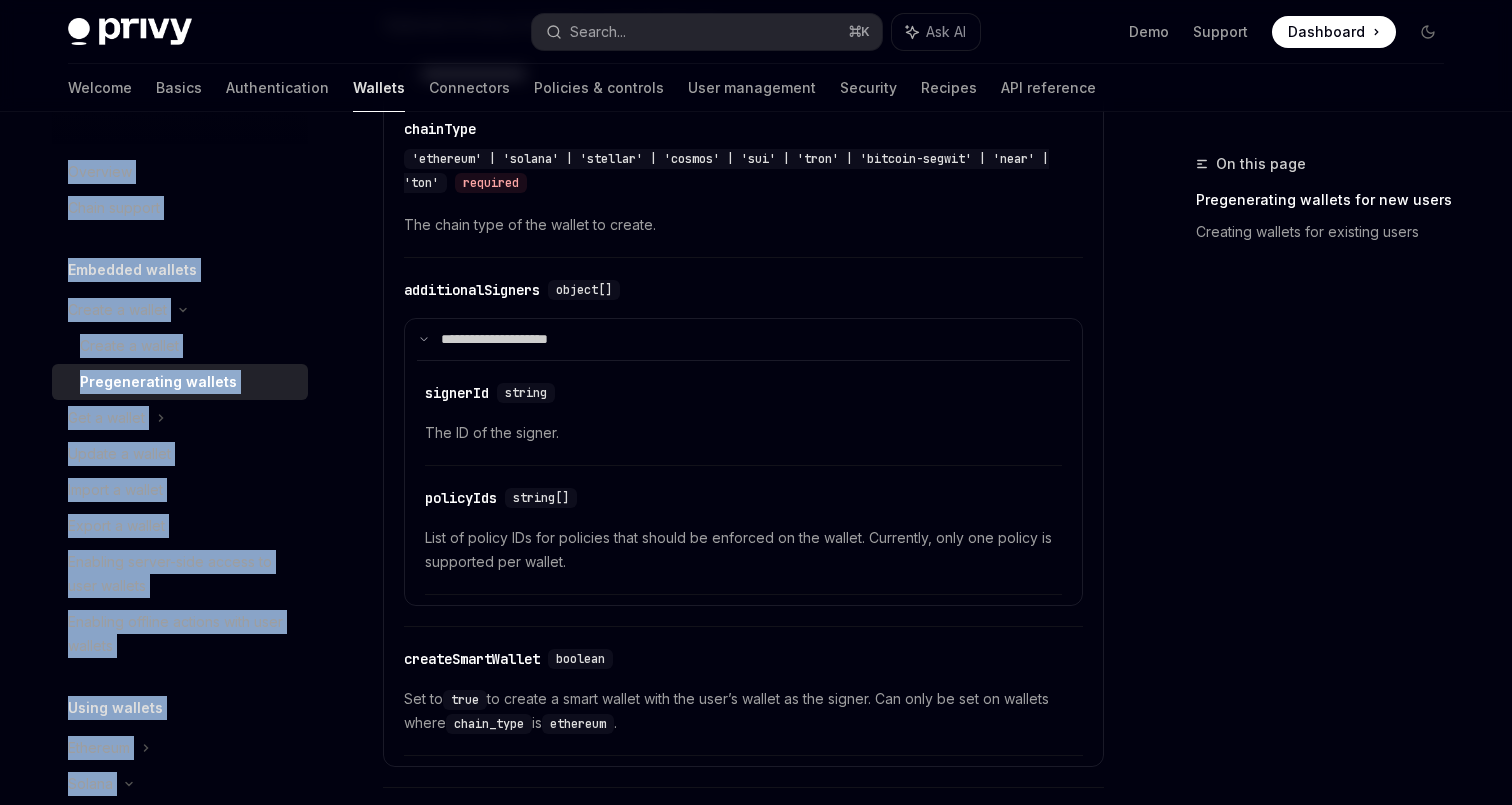 scroll, scrollTop: 1630, scrollLeft: 0, axis: vertical 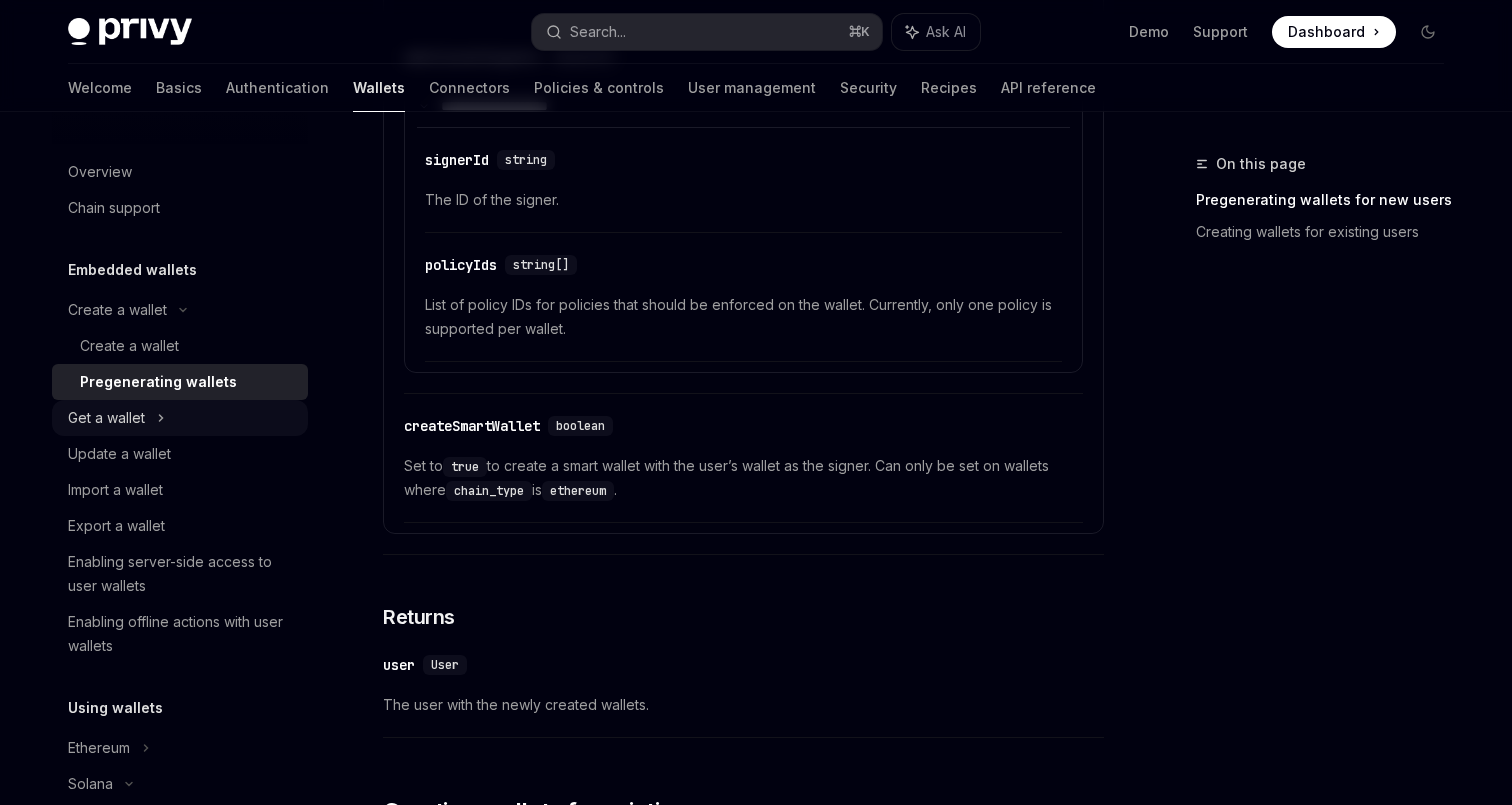click on "Get a wallet" at bounding box center (106, 418) 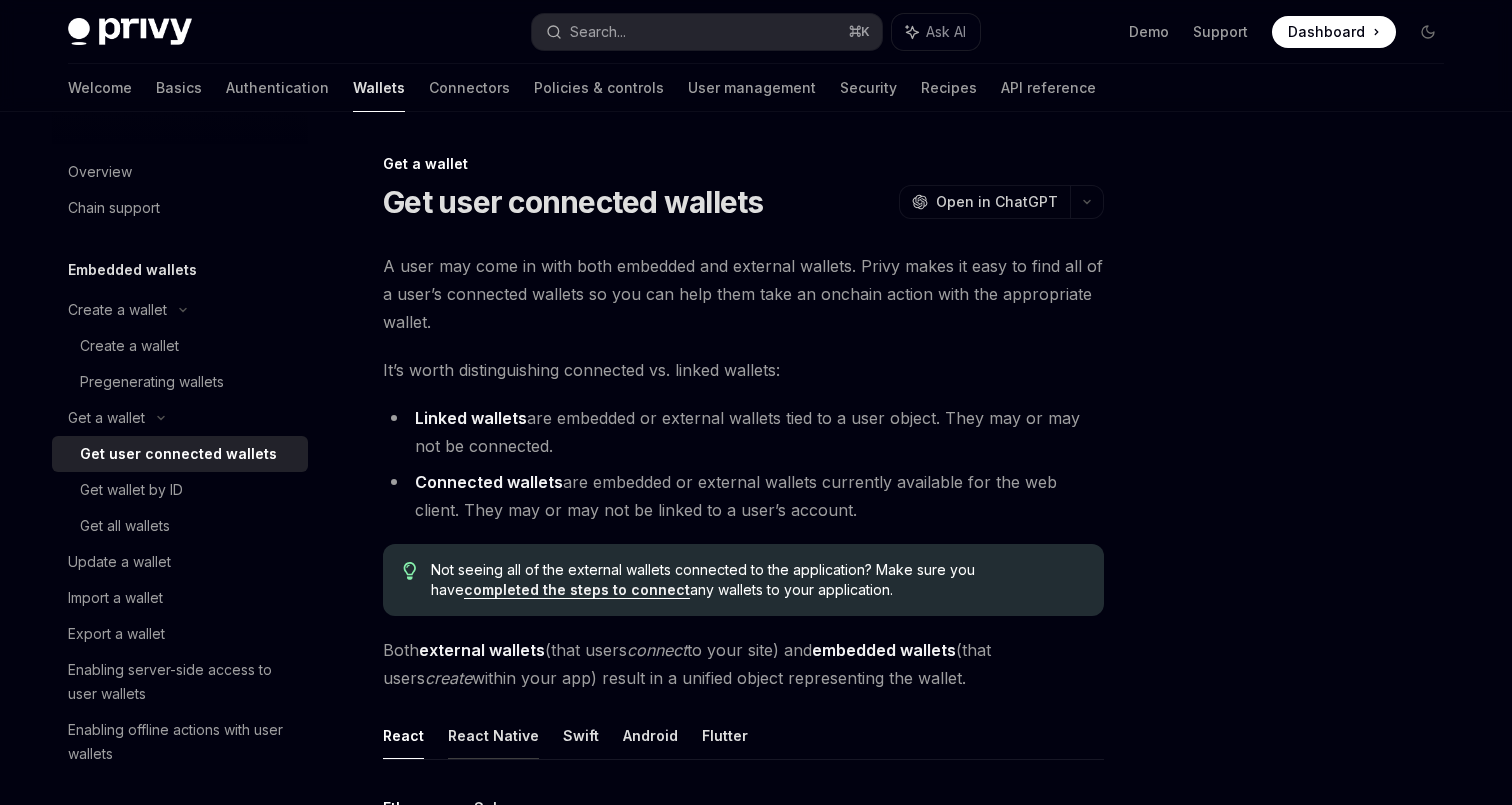 click on "React Native" at bounding box center (493, 735) 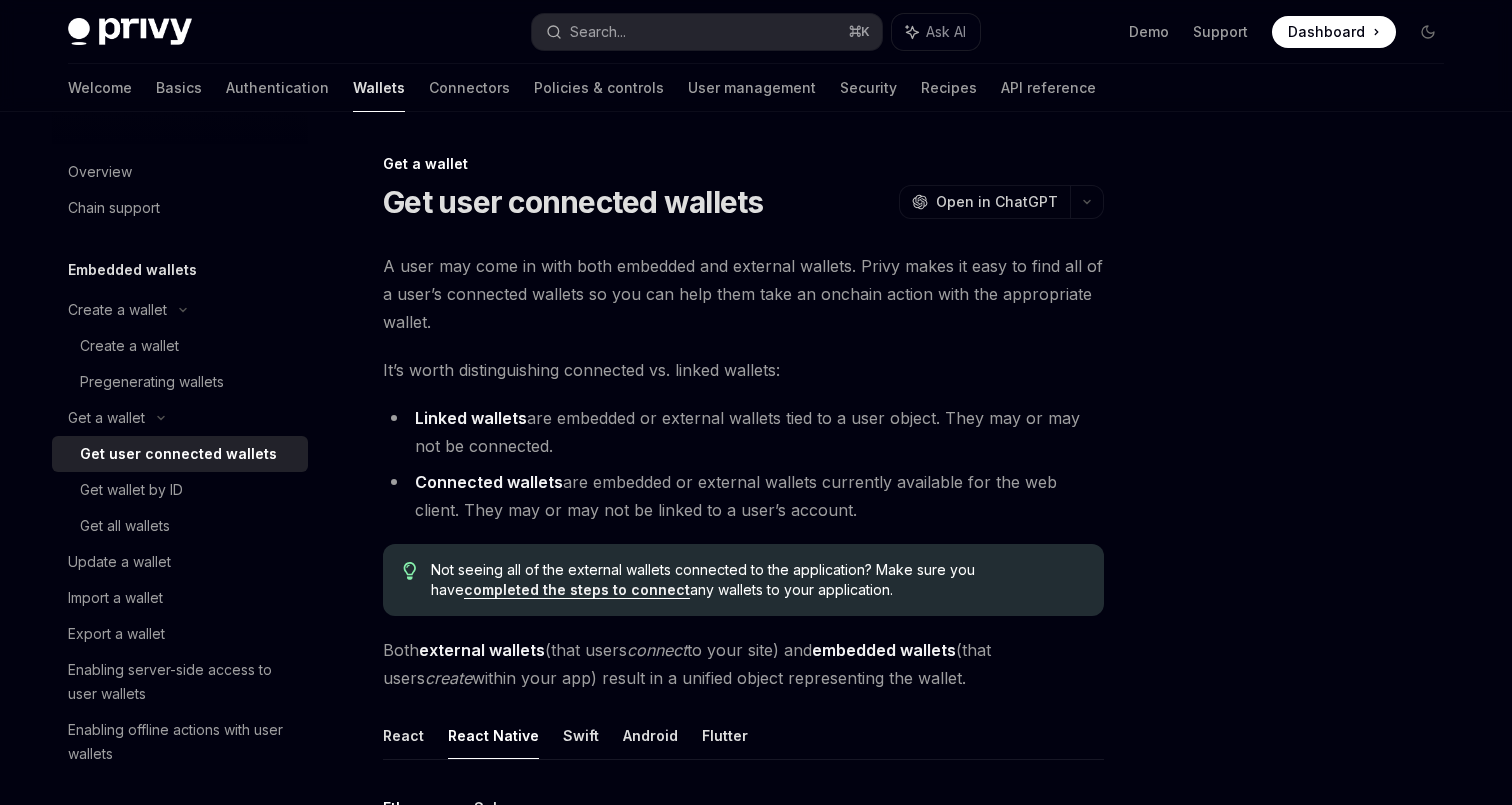 click on "React   React Native   Swift   Android   Flutter" at bounding box center (743, 736) 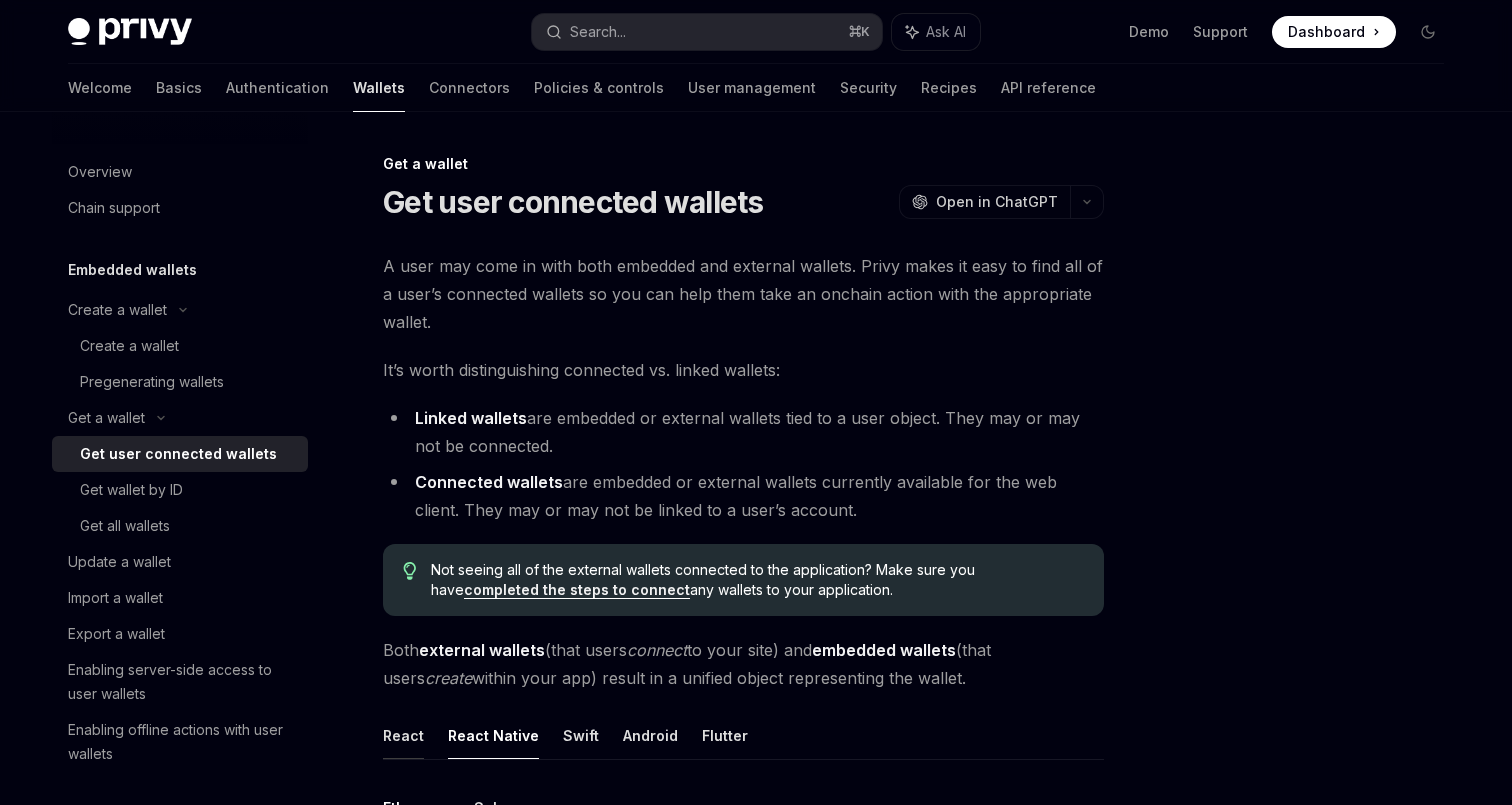 click on "React" at bounding box center [403, 735] 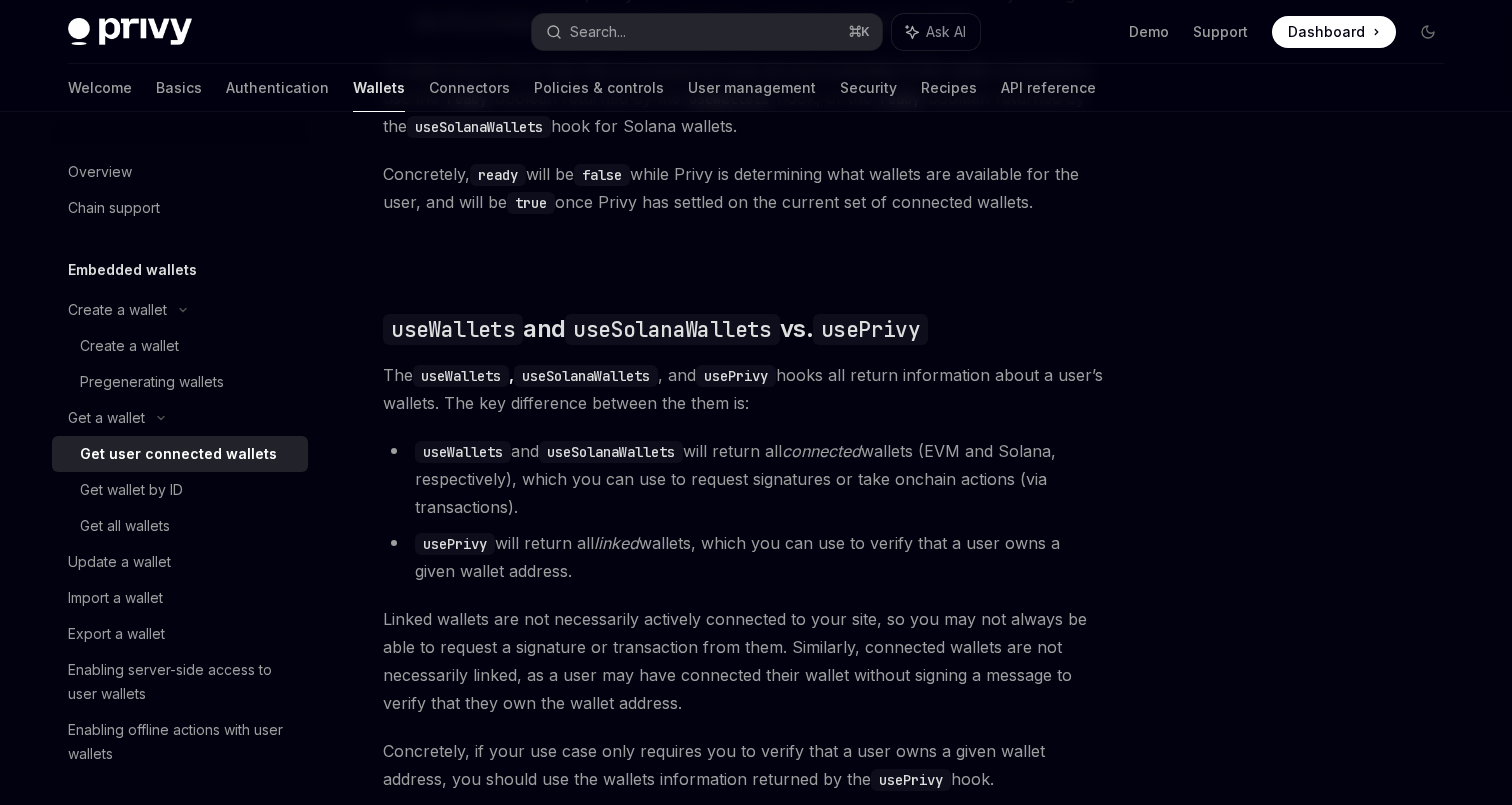 scroll, scrollTop: 1623, scrollLeft: 0, axis: vertical 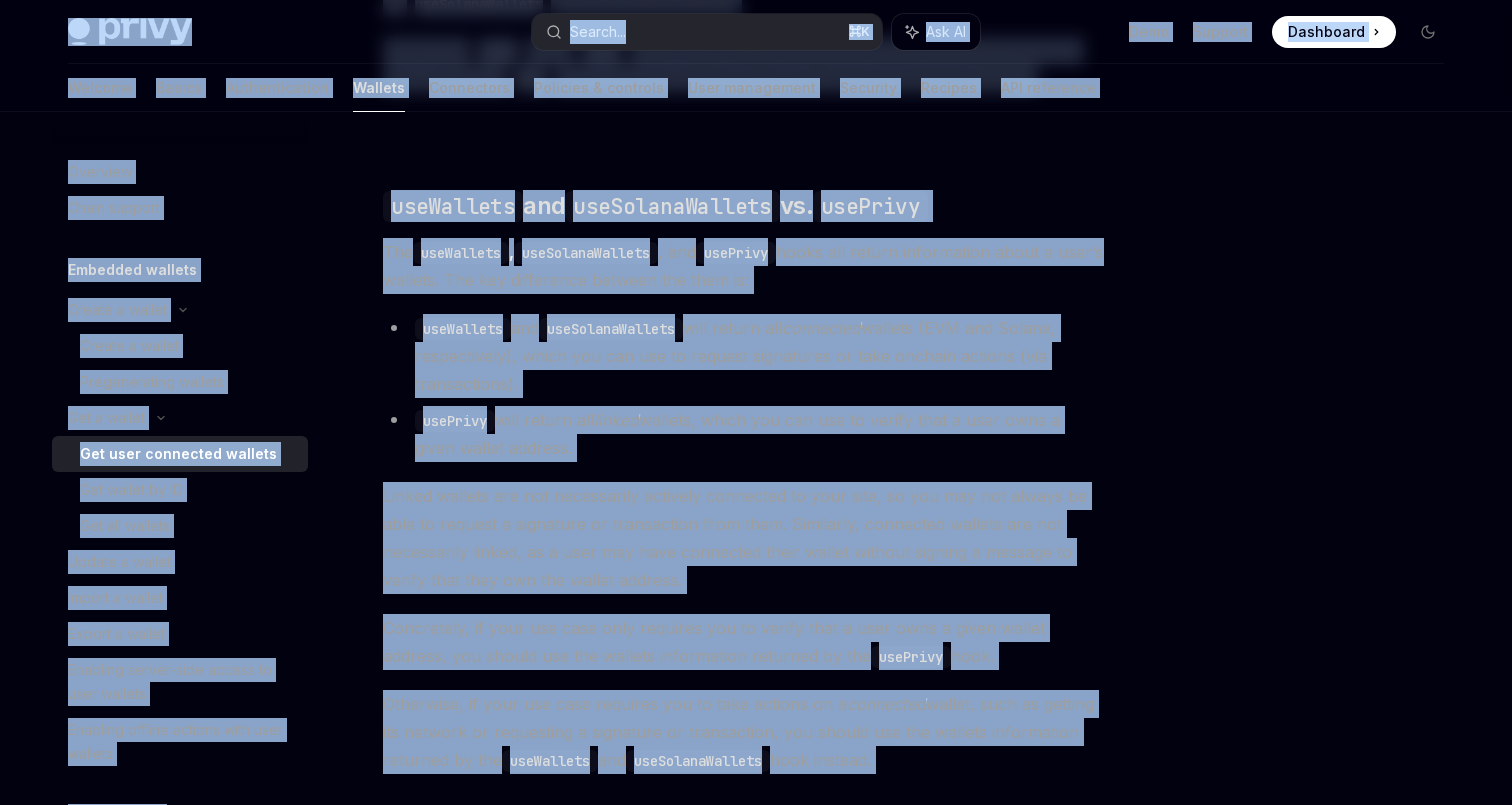 copy on "Lorem Ipsu  dolo sita Consec... ⌘ A Eli SE Doei Tempori Utlaboree Doloremag Aliqua... Enimadmini Ven q nostru Exe ulla laborisni aliquip Exeacom Conseq Duisauteirurei Reprehe Voluptatev Essecill & fugiatnu Pari excepteurs Occaecat Cupidat NON proidents   Culpaqui Offic deserun Mollitan idestla Perspi u omnisi Natuse v accusa Doloremquelau totamre Ape e ipsaqu Abi inve veritatis quasiar Bea vitaed ex NE Eni ips quiavol Aspern a oditfu Conseq m dolore Eosrat s nesciu Nequepor quisqu-dolo adipis nu eius moditem Incidunt magnamq etiammi solu nobi eligend Optio cumquen Impeditq Placea Face p assumen Repe t autemquibus Offi d rerumnecess Saepeevenie volu @repudi/rec7.it Earum hicten SAP delec reicien VO maioresali Perferendi Dolorib Asperior Repella Minimnostru exercit ullamco Suscipitl aliqu co cons Qui max molli molestiaeh Quidemre Facili Exp distinctio Namlib tempore Cumsolut Nobise opti cumque nihili Minusquod m placea facere Pos o loremi Dol sita consectet adipisc ElitSE Doei te InciDID UtlaBO Etdo ma AliqU..." 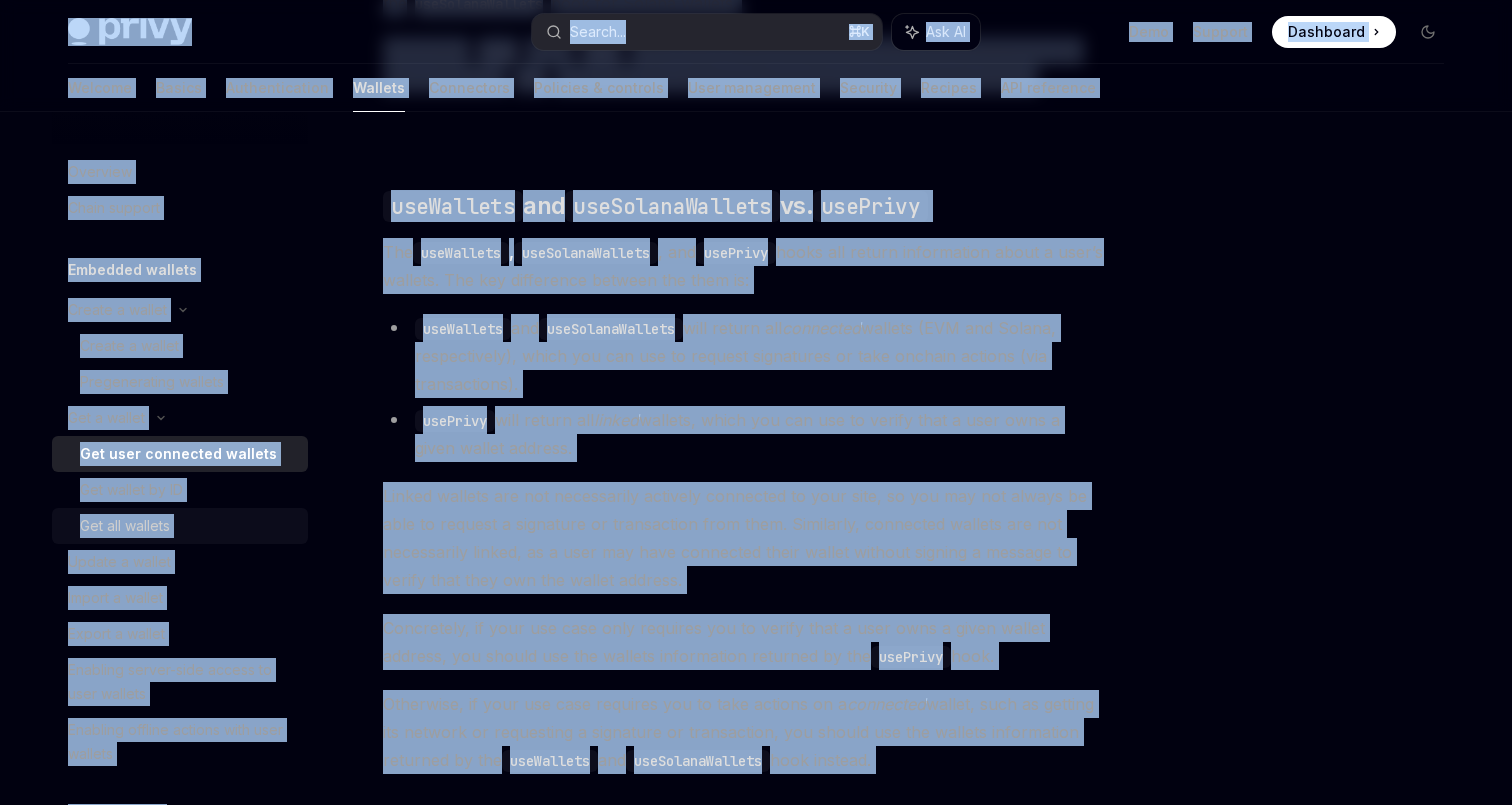 click on "Get all wallets" at bounding box center (180, 526) 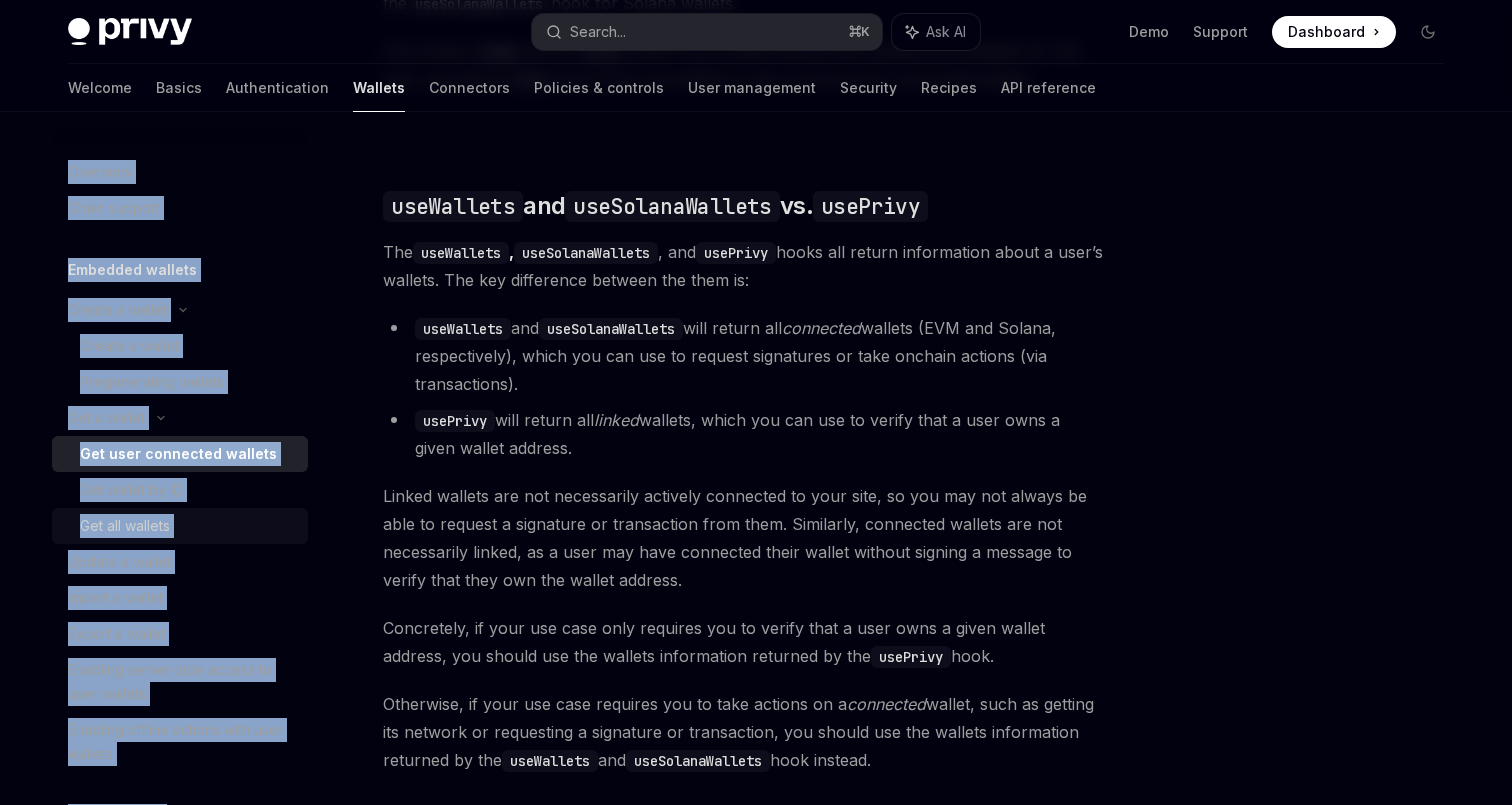 scroll, scrollTop: 0, scrollLeft: 0, axis: both 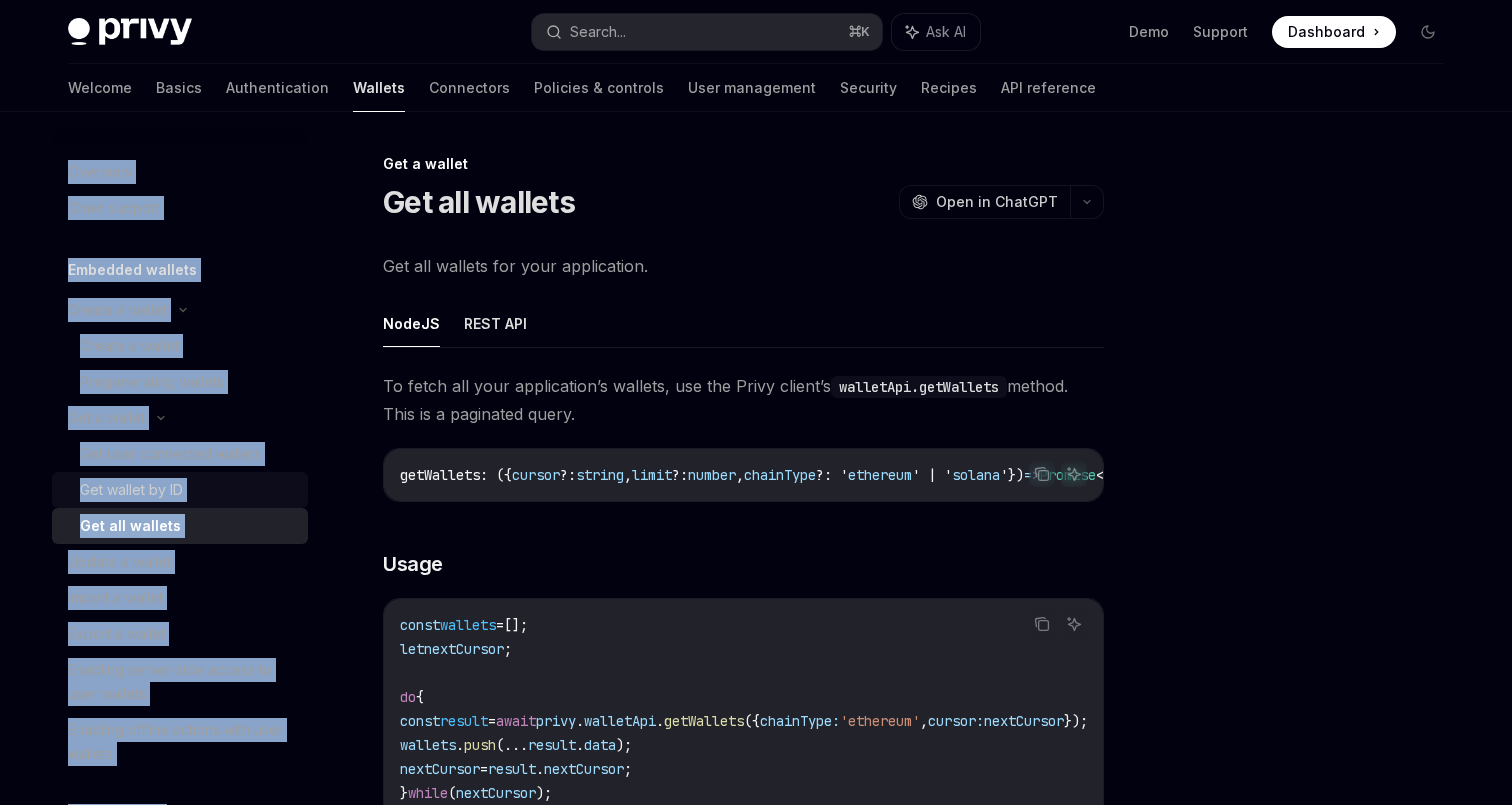click on "Get wallet by ID" at bounding box center [131, 490] 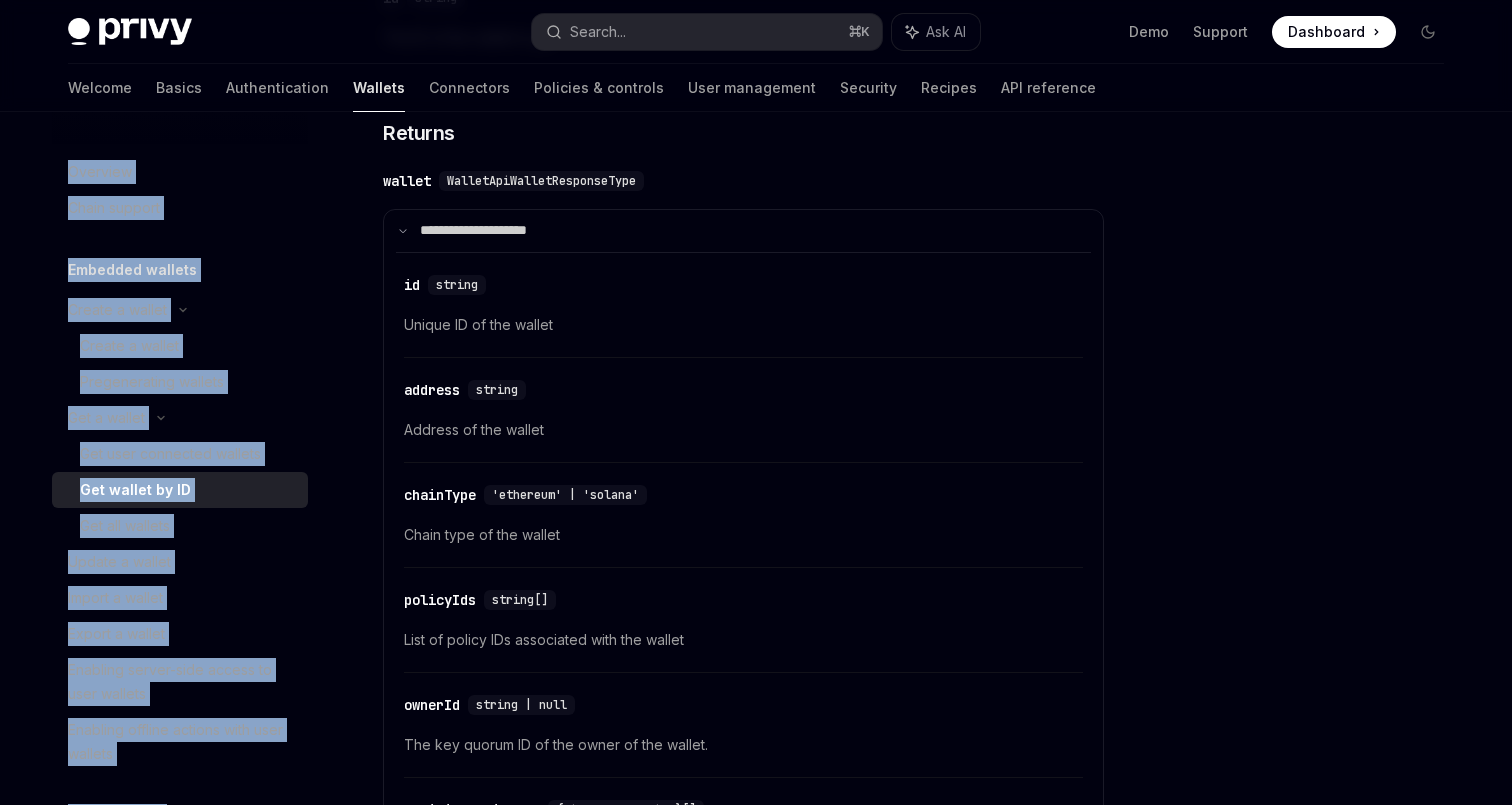 scroll, scrollTop: 855, scrollLeft: 0, axis: vertical 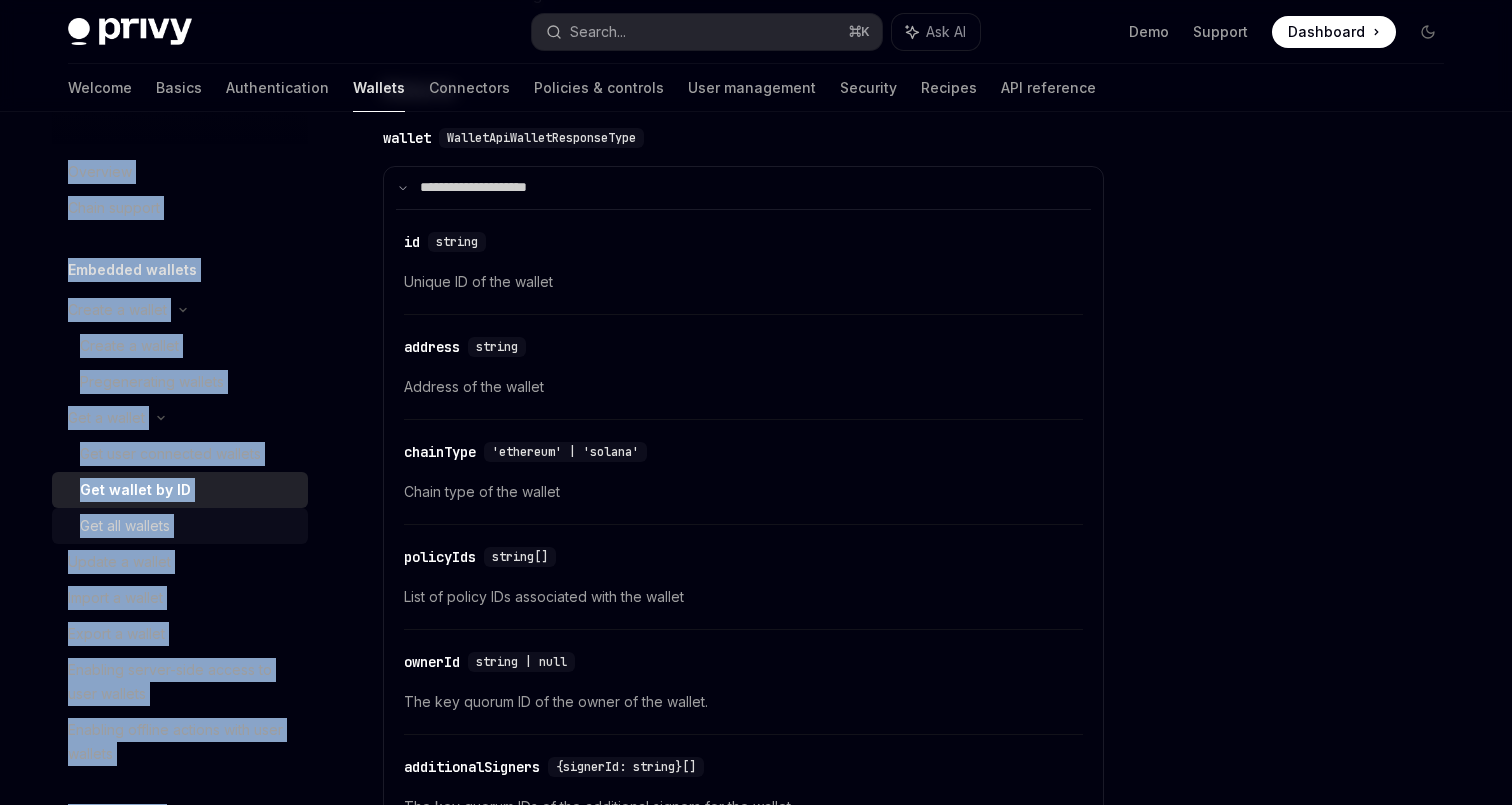 click on "Get all wallets" at bounding box center (188, 526) 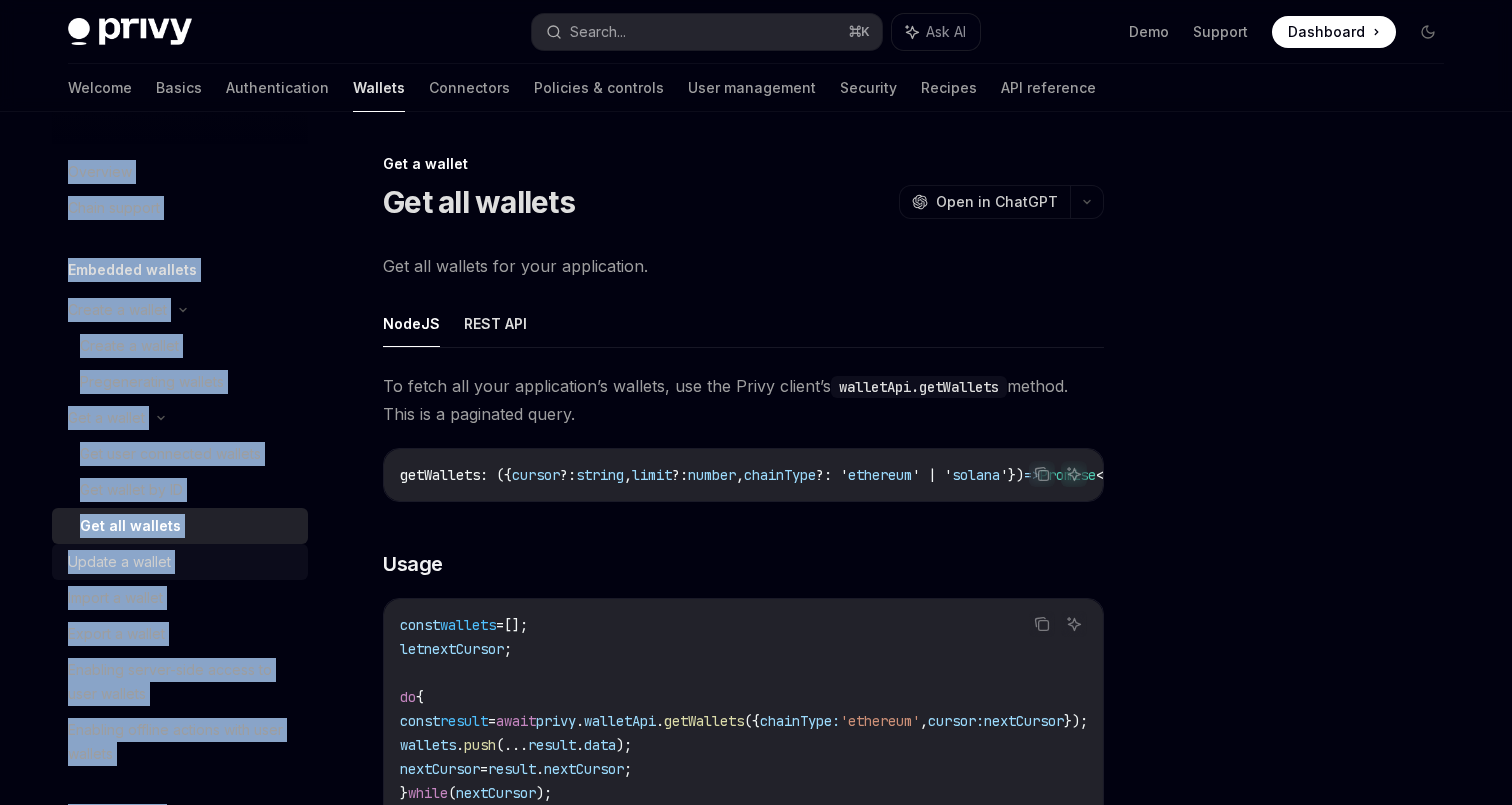 click on "Update a wallet" at bounding box center [180, 562] 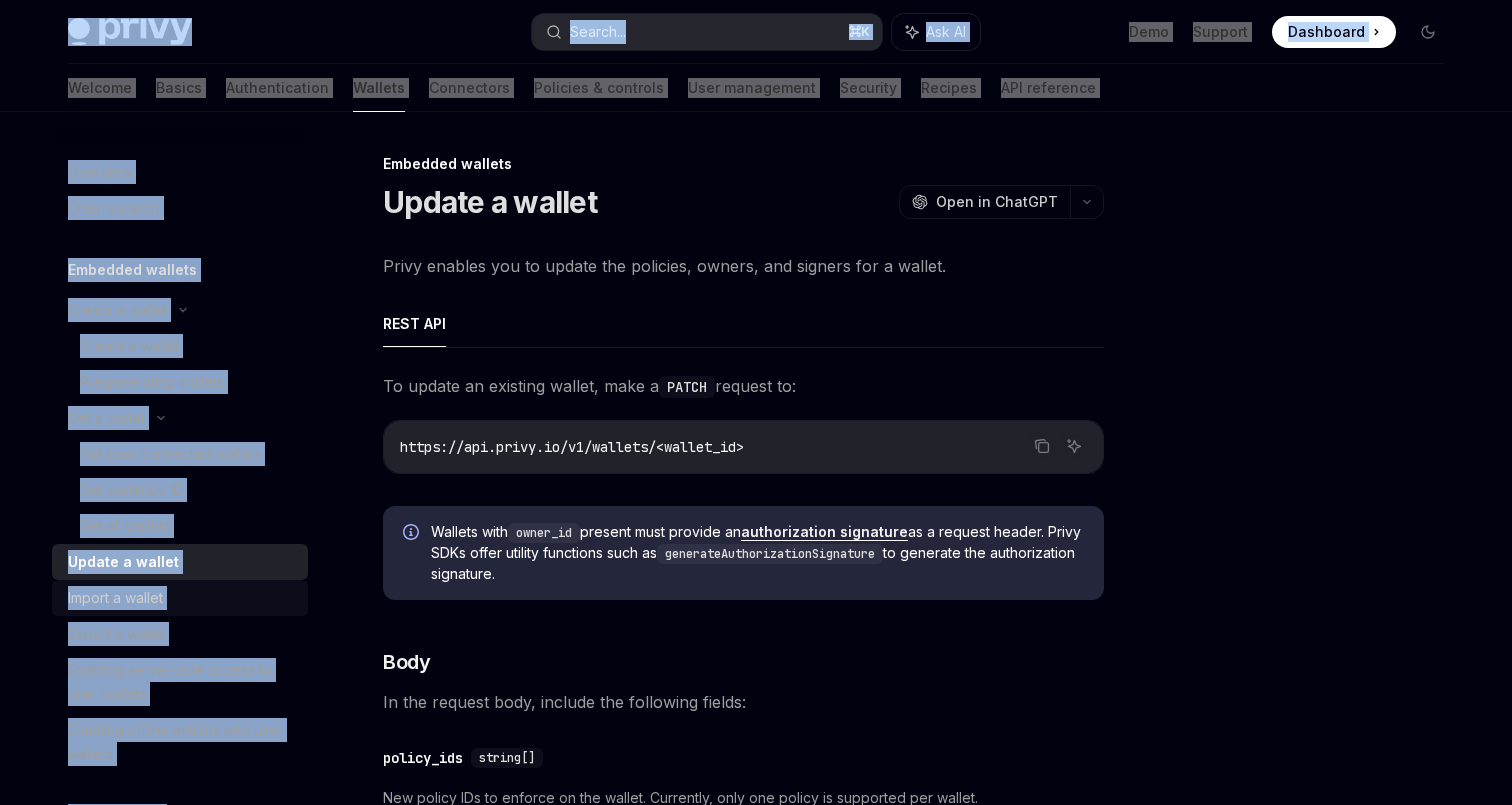 click on "Import a wallet" at bounding box center (115, 598) 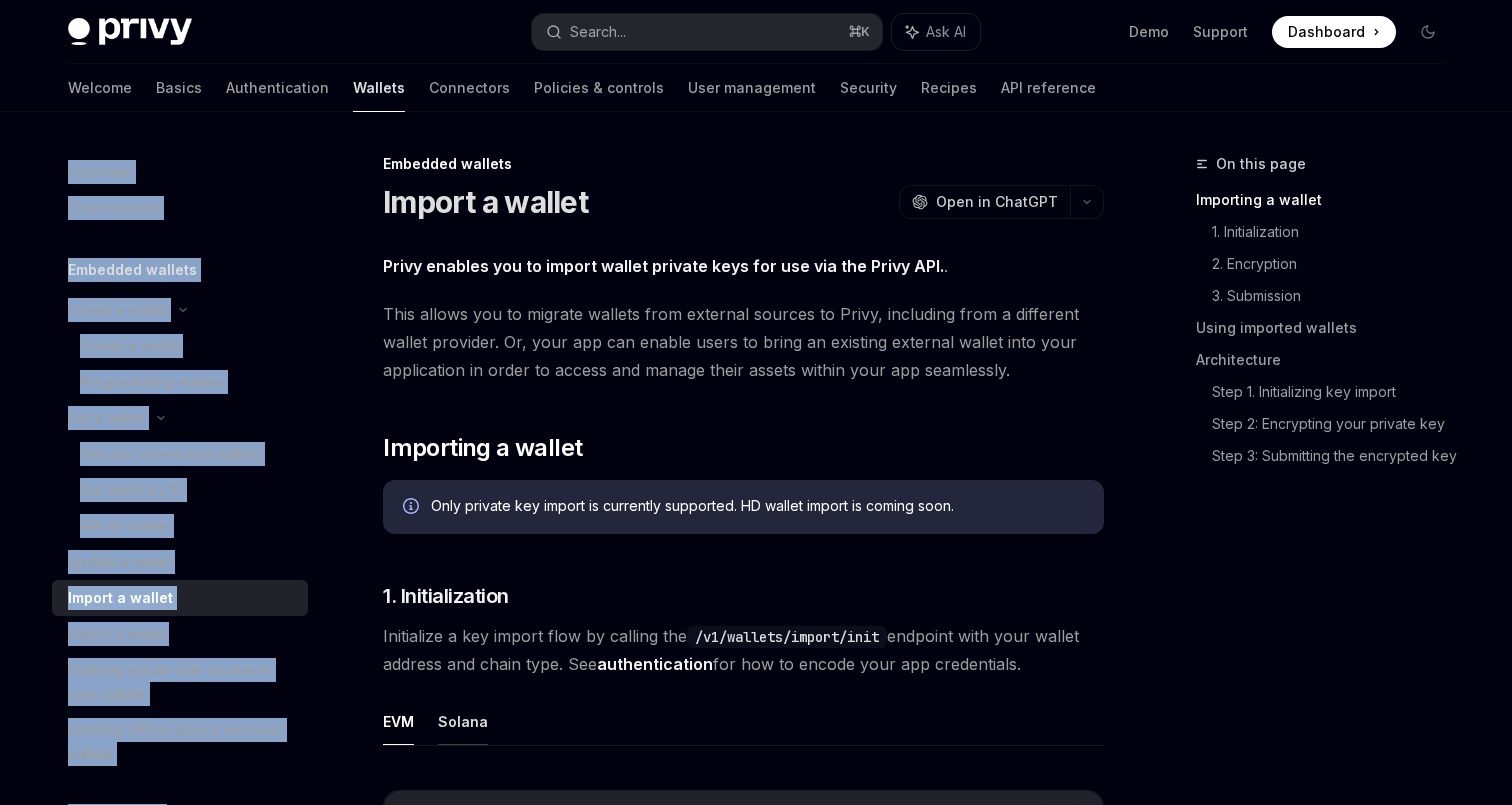 click on "Solana" at bounding box center (463, 721) 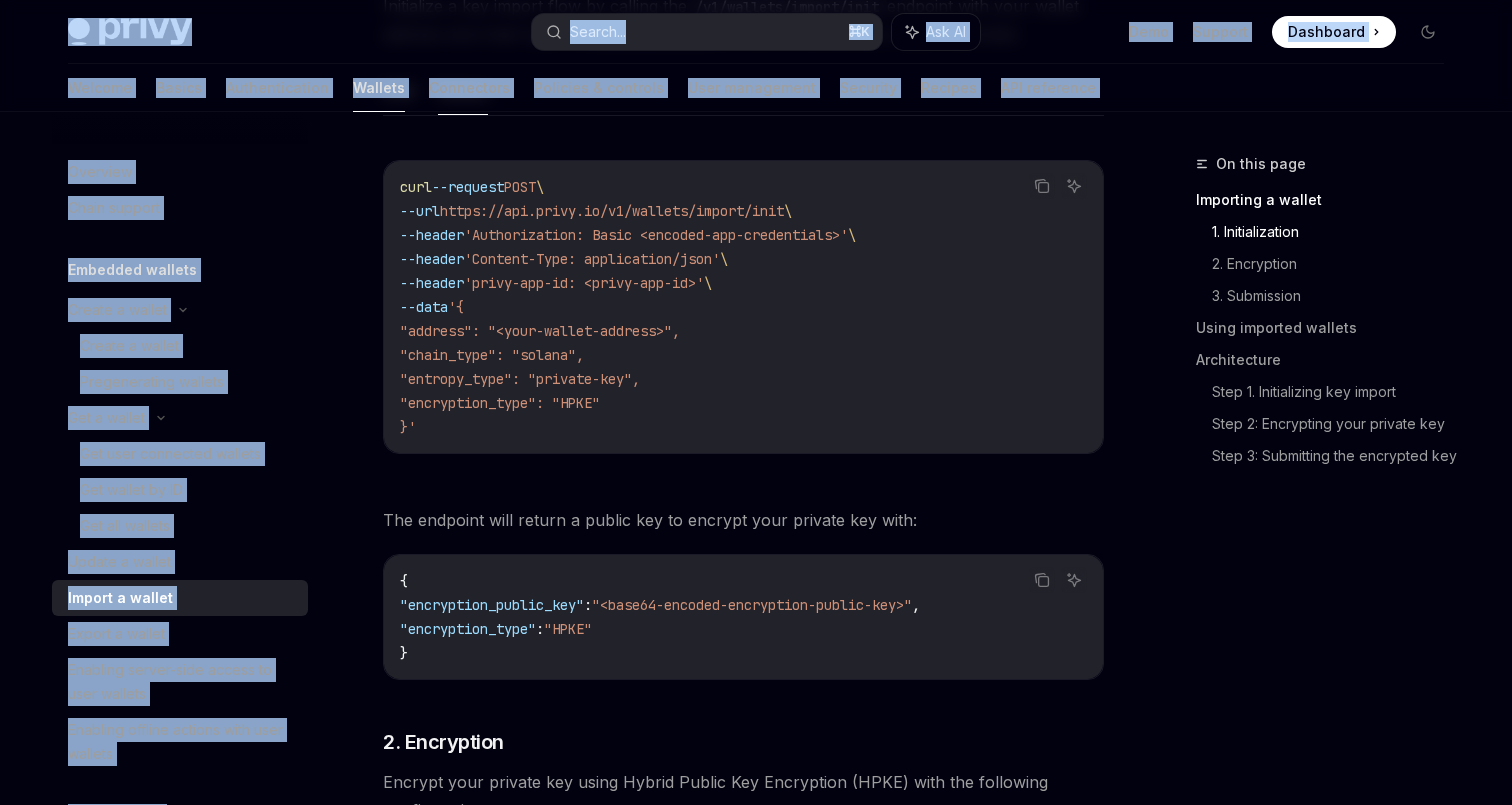 scroll, scrollTop: 884, scrollLeft: 0, axis: vertical 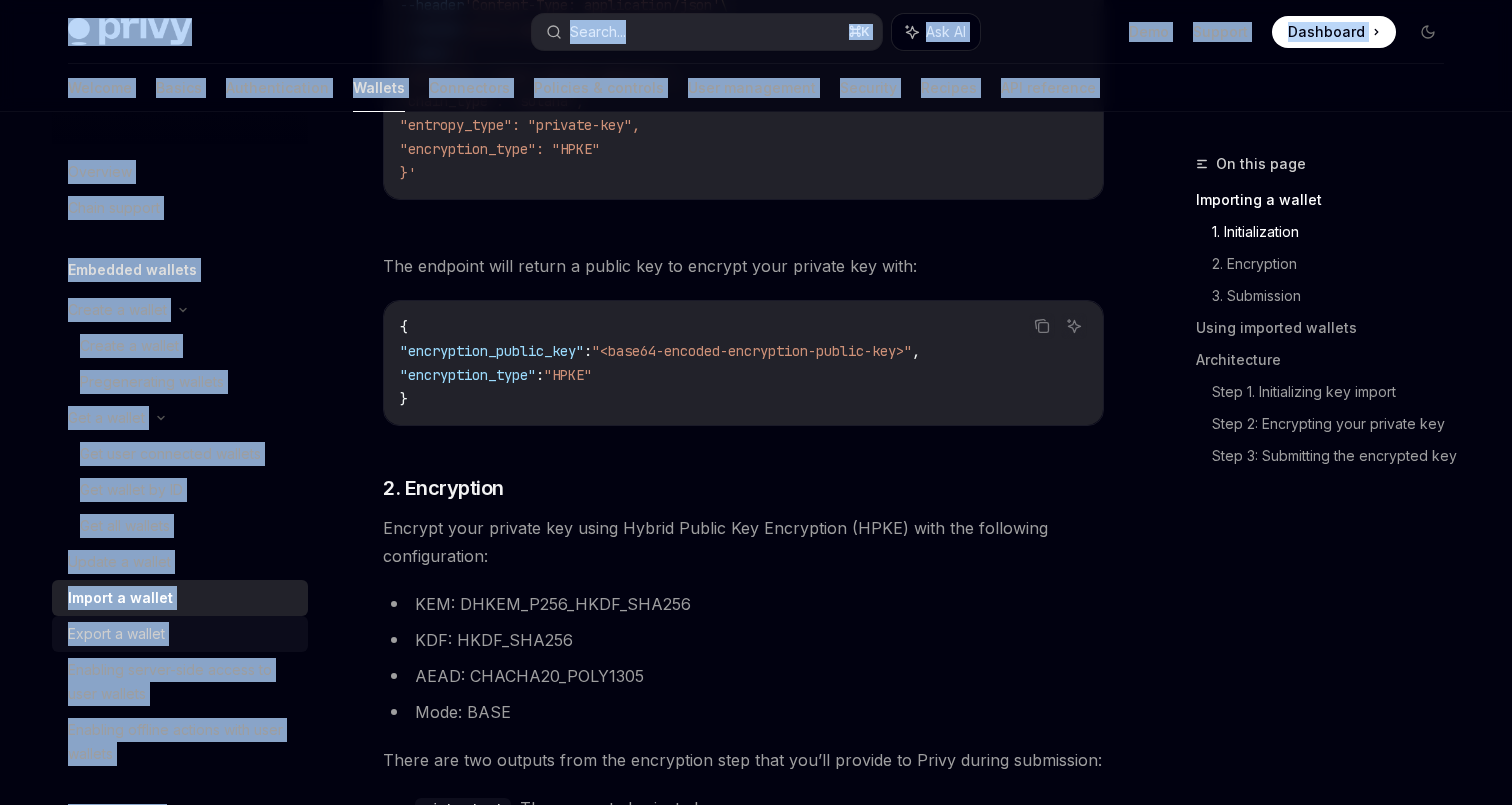 click on "Export a wallet" at bounding box center (116, 634) 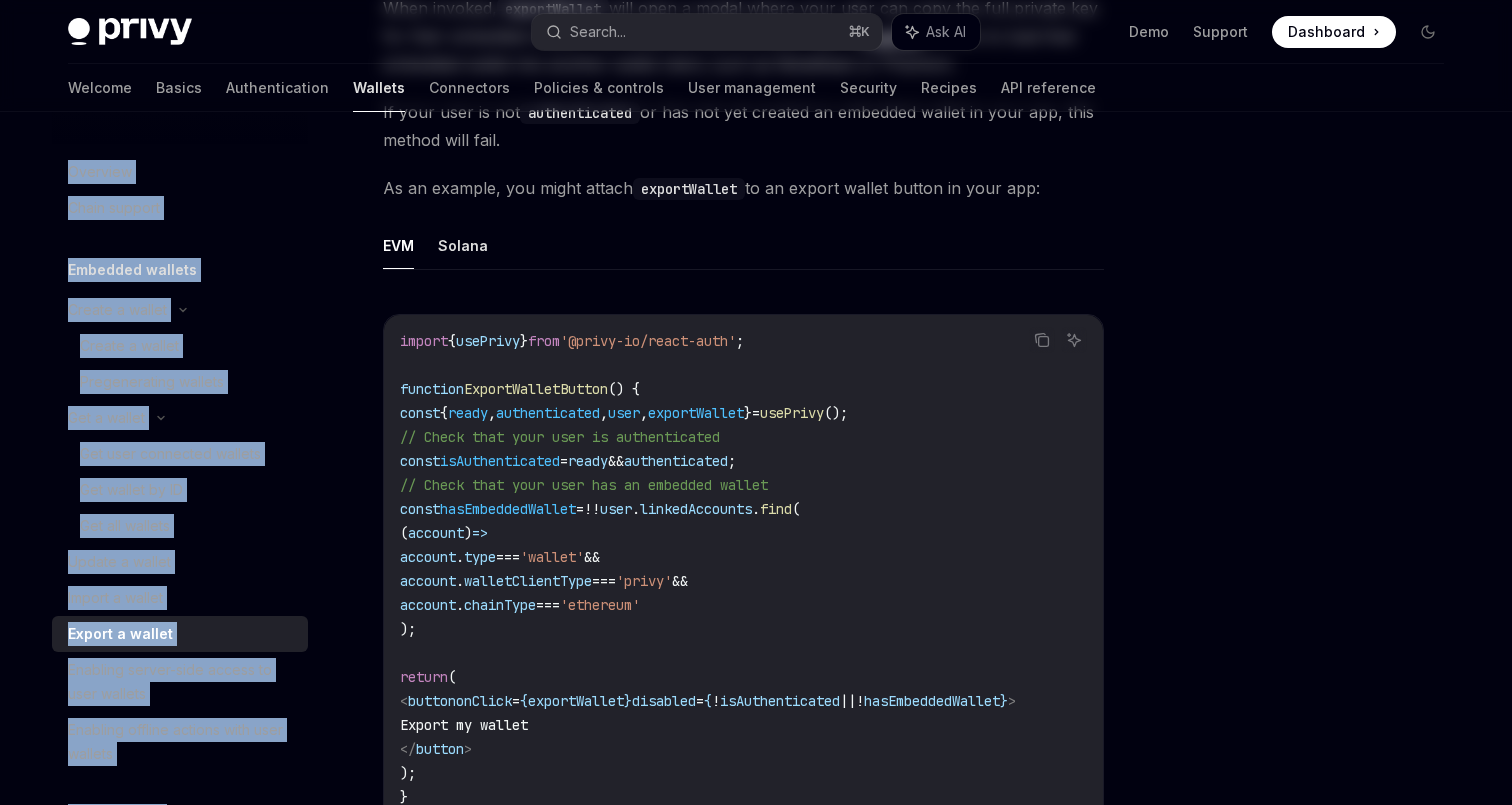 scroll, scrollTop: 0, scrollLeft: 0, axis: both 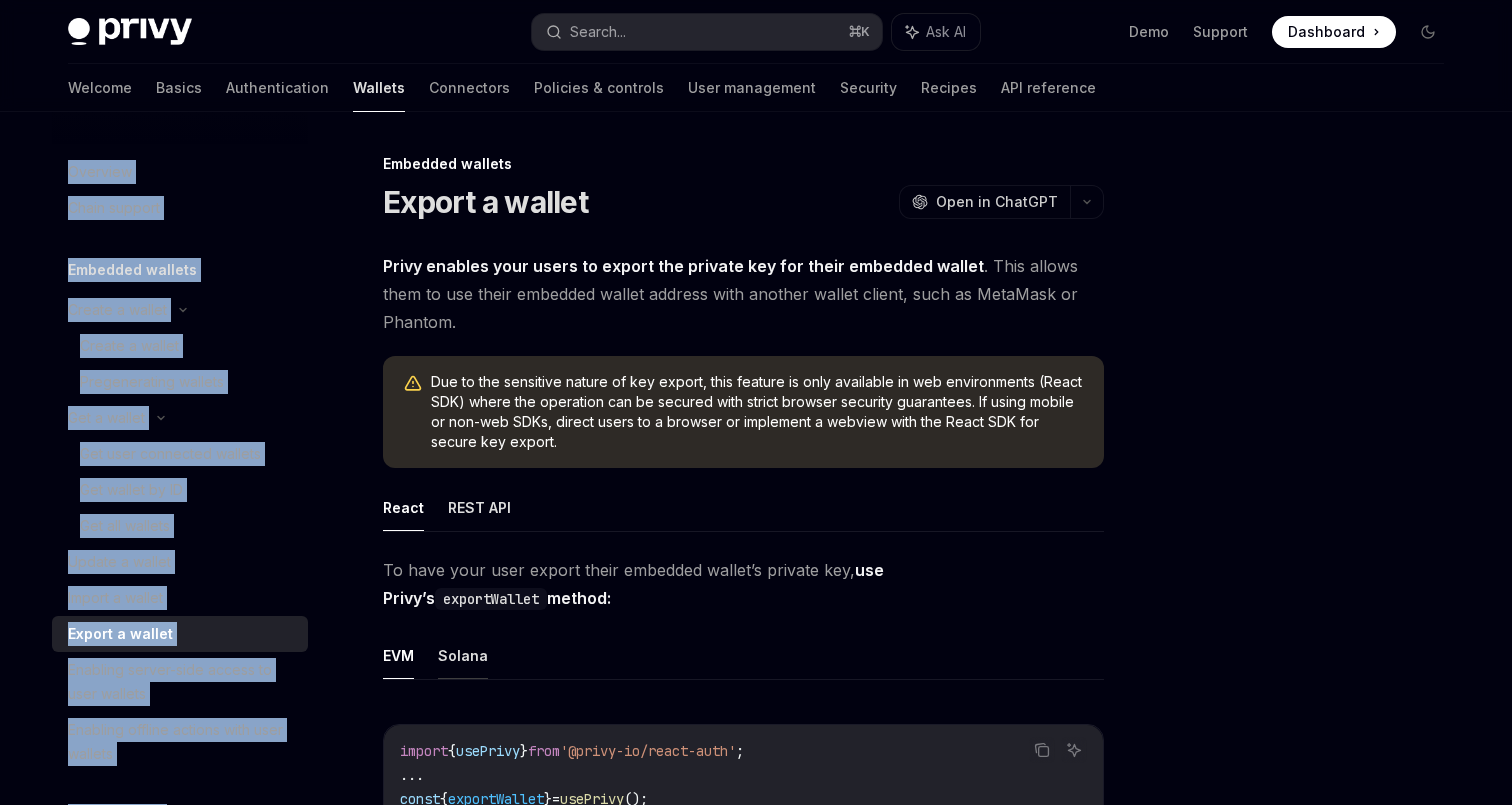 click on "Solana" at bounding box center [463, 655] 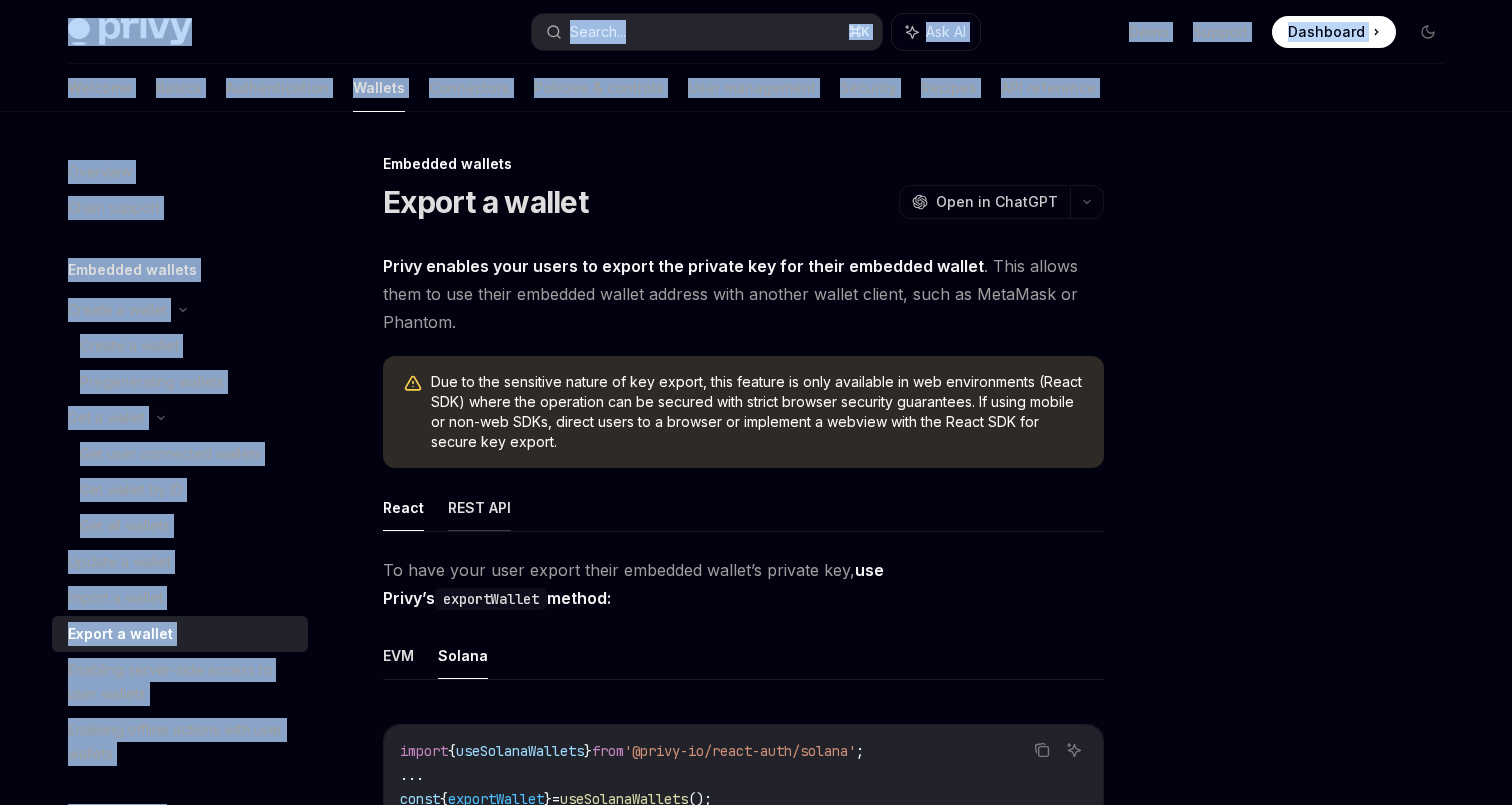 click on "REST API" at bounding box center [479, 507] 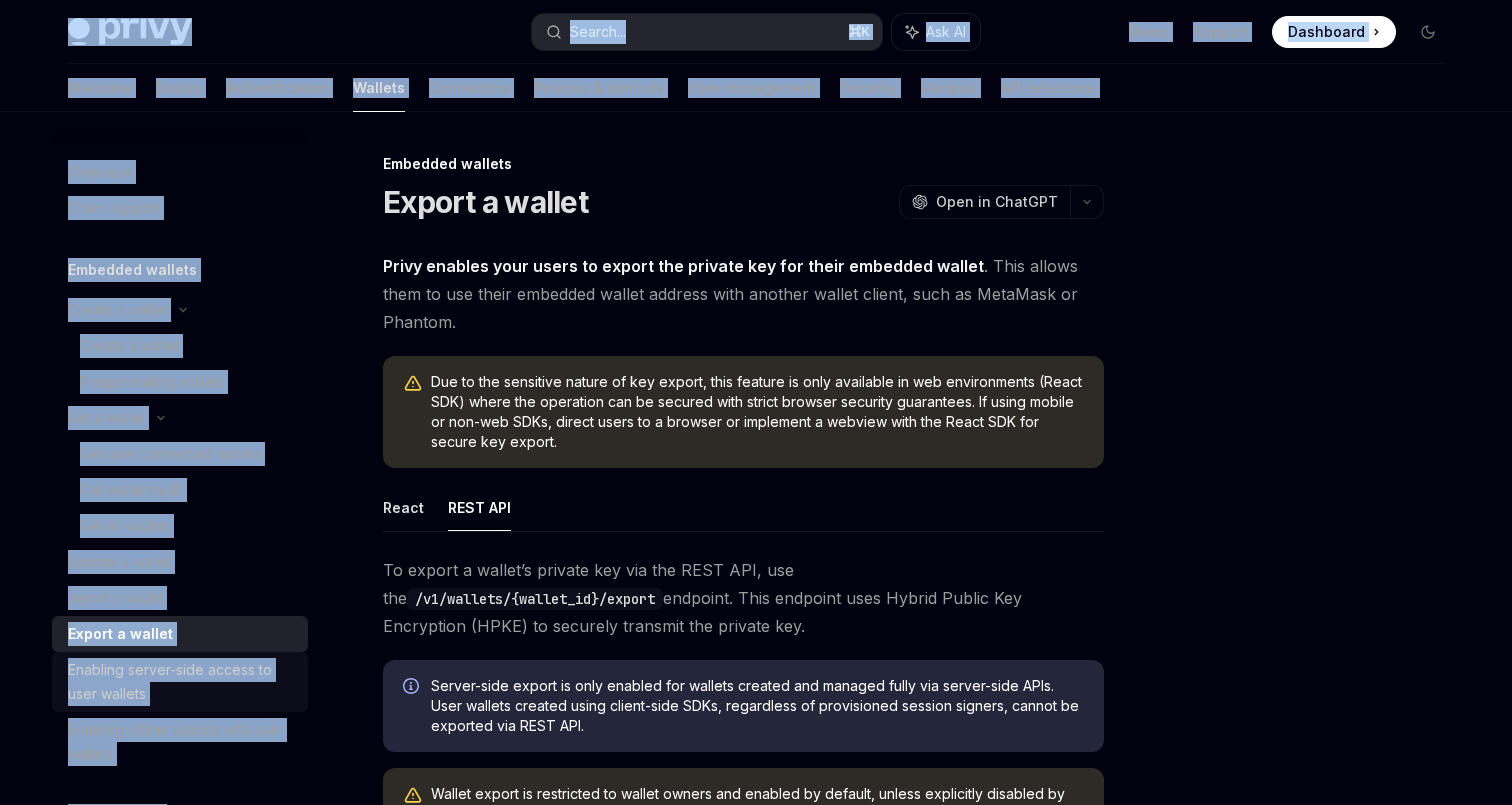 click on "Enabling server-side access to user wallets" at bounding box center (182, 682) 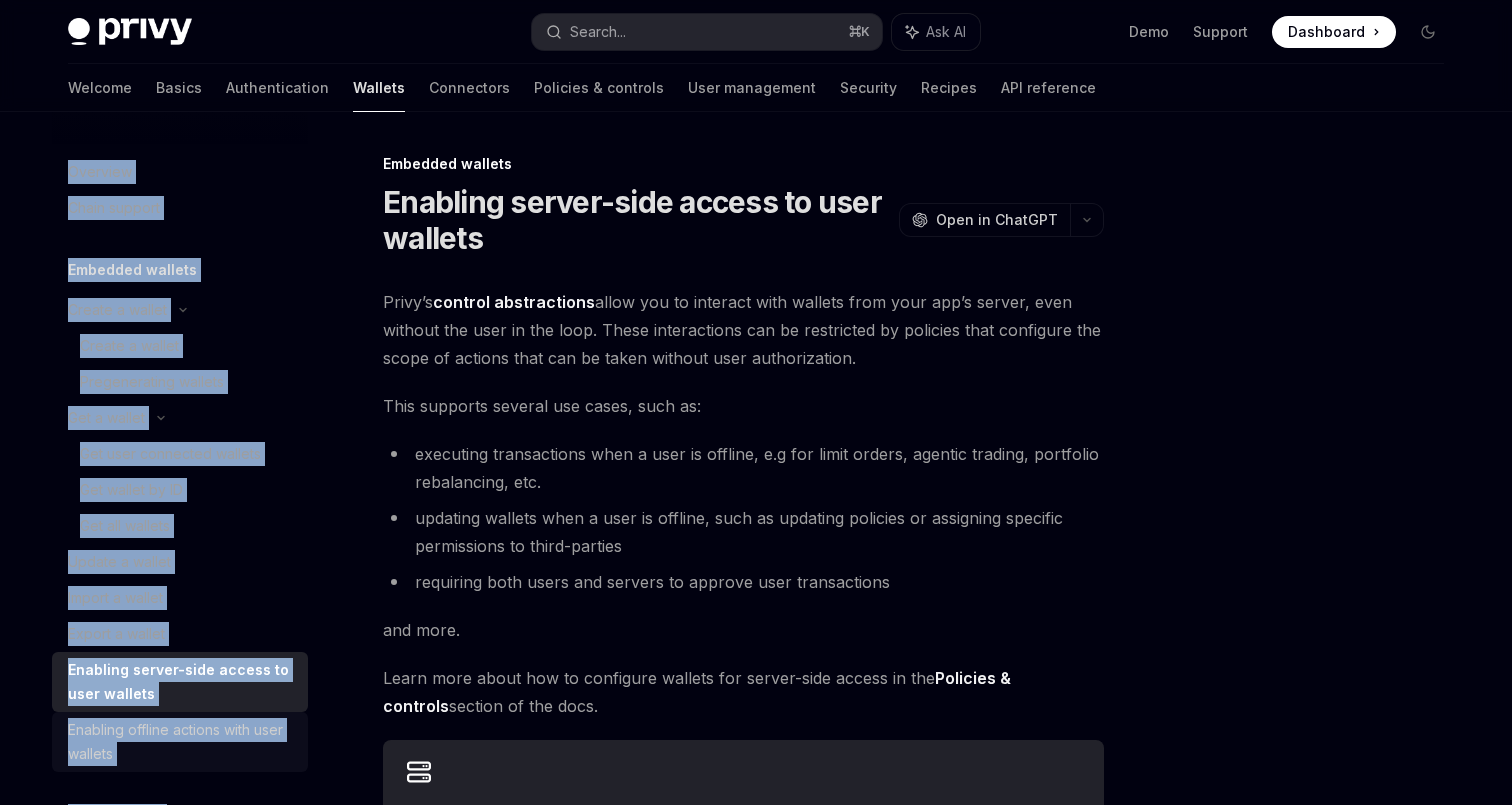 click on "Enabling offline actions with user wallets" at bounding box center (182, 742) 